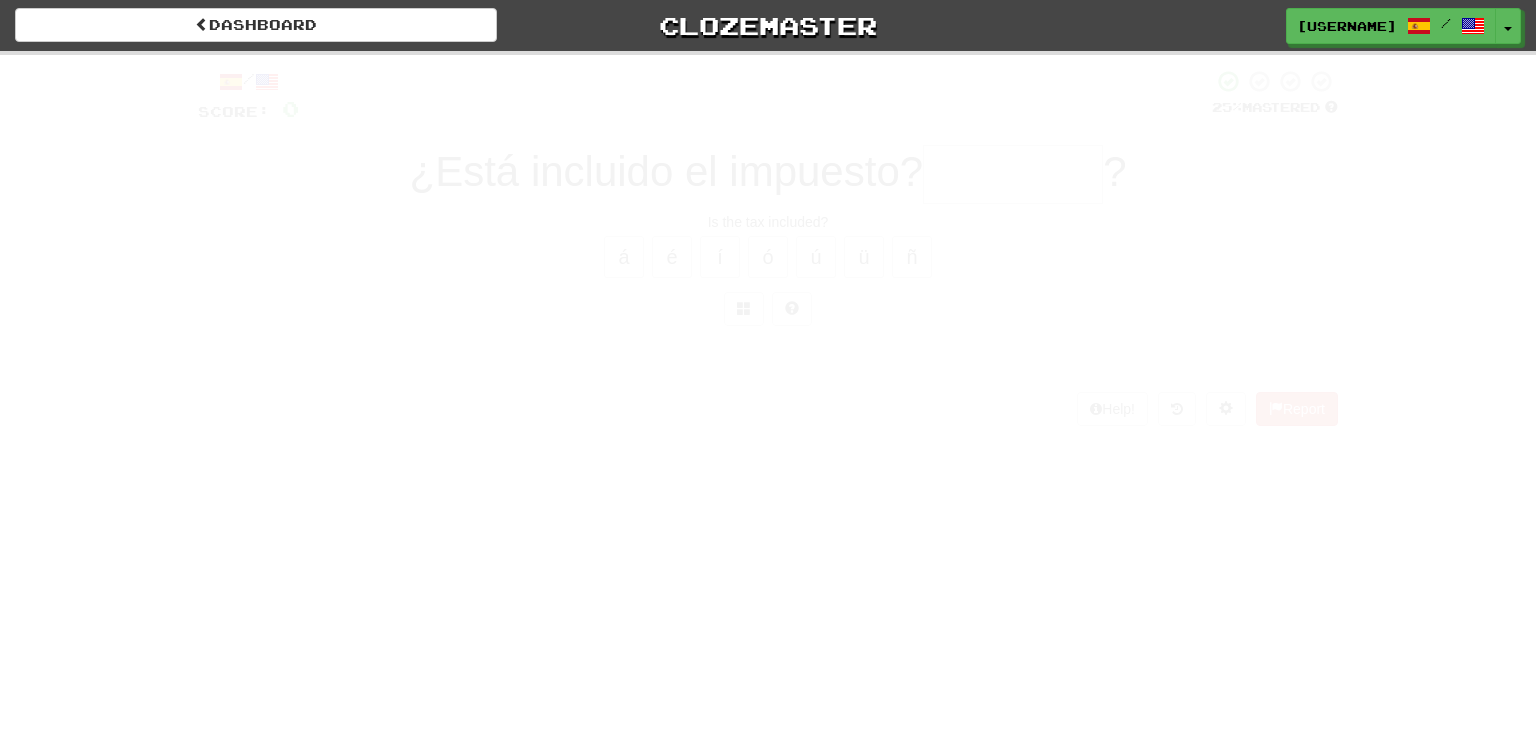 scroll, scrollTop: 0, scrollLeft: 0, axis: both 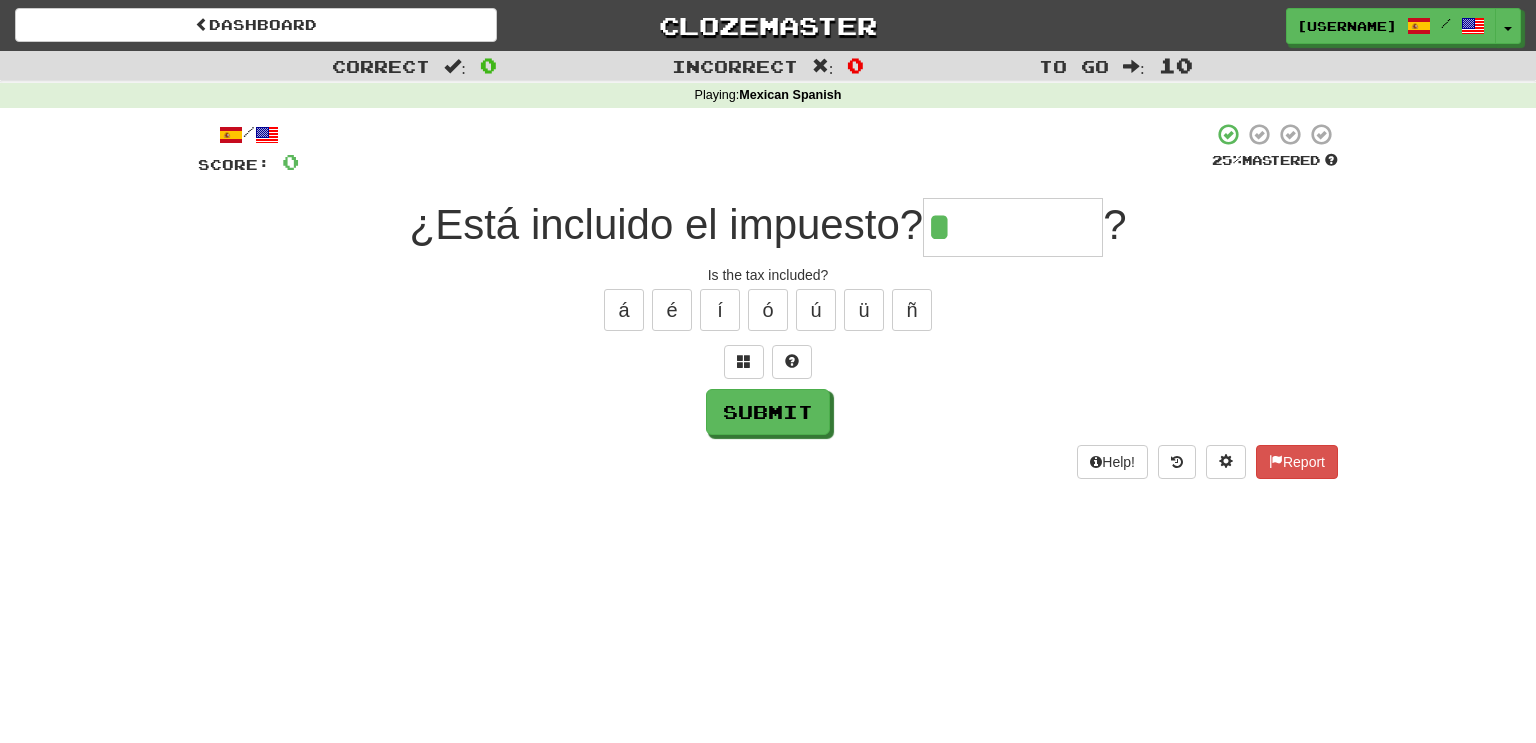 type on "**" 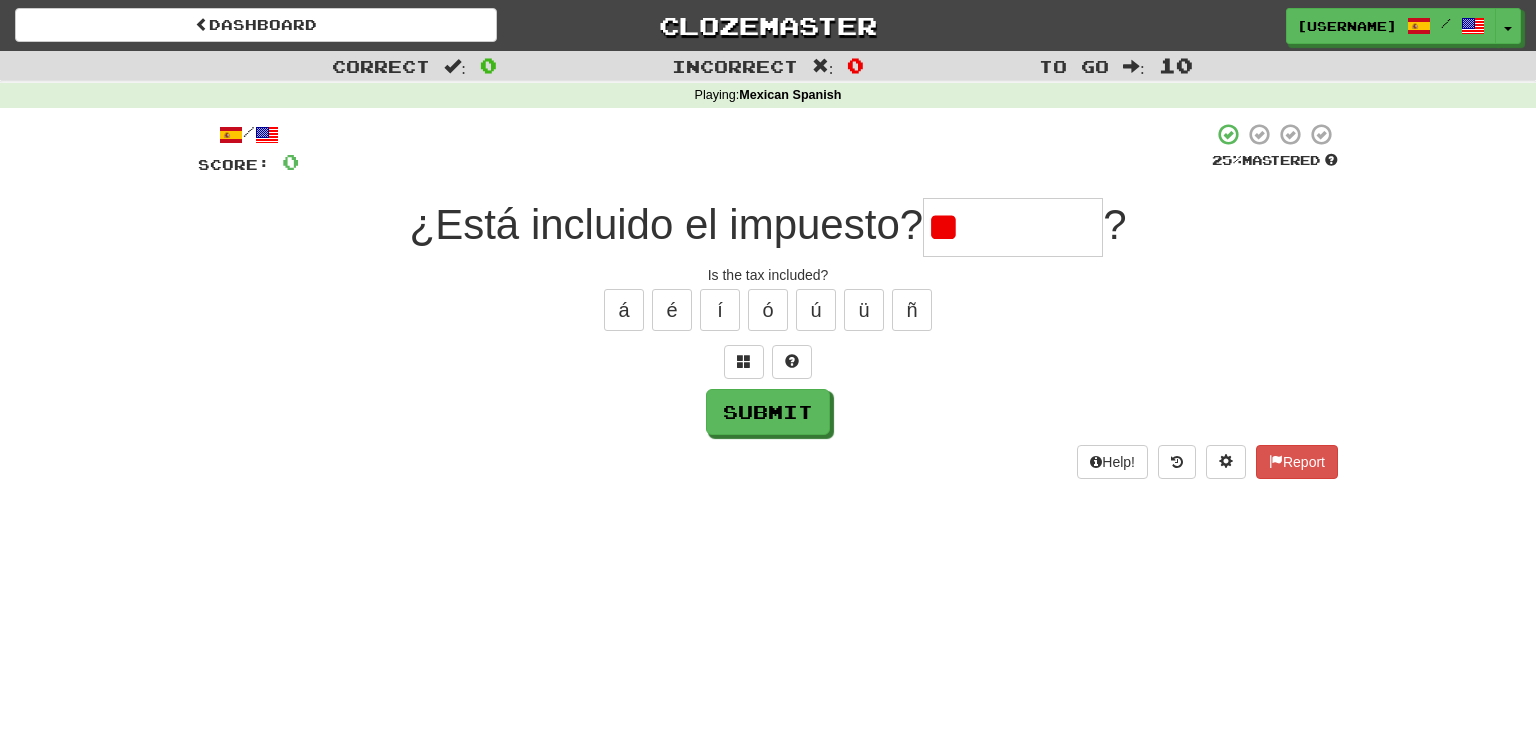 type on "***" 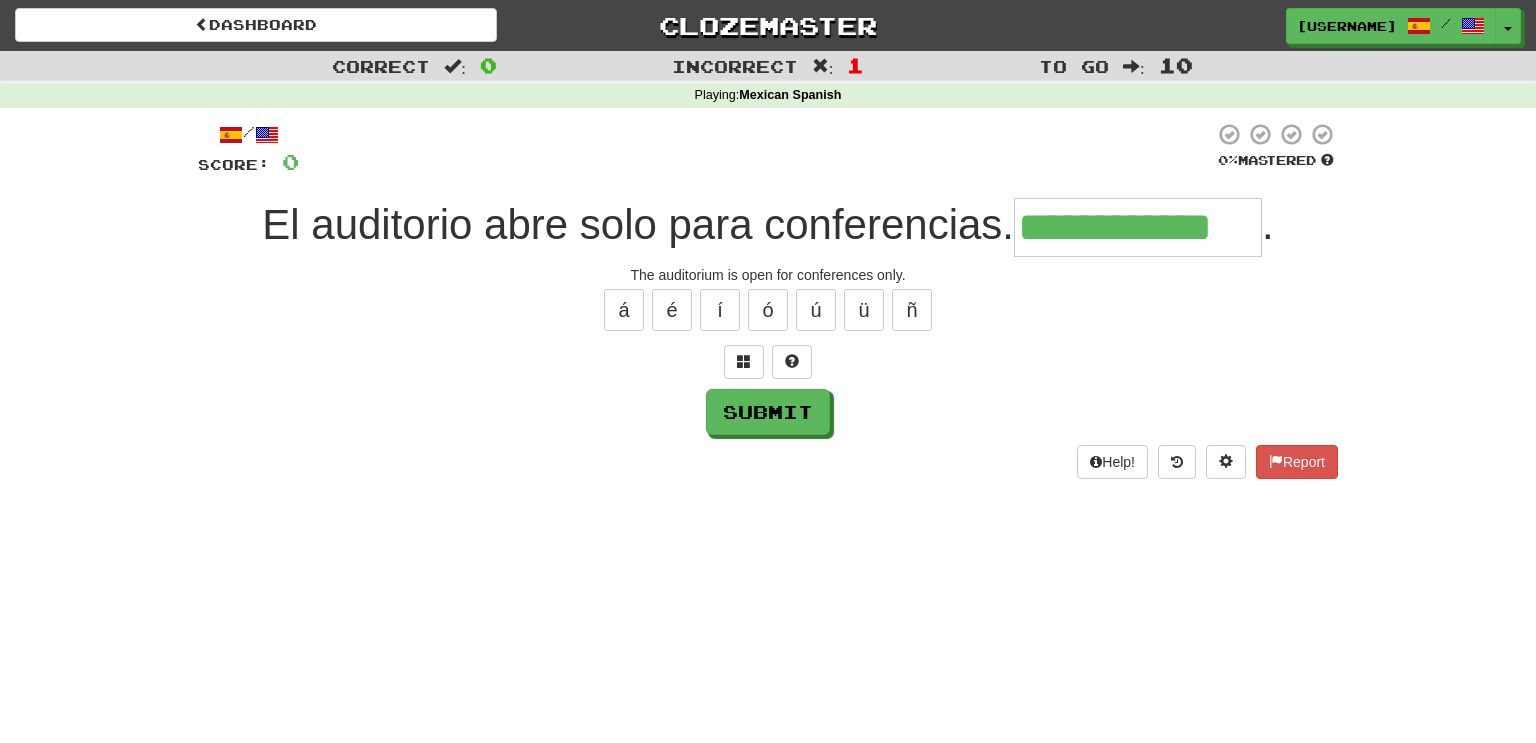 type on "**********" 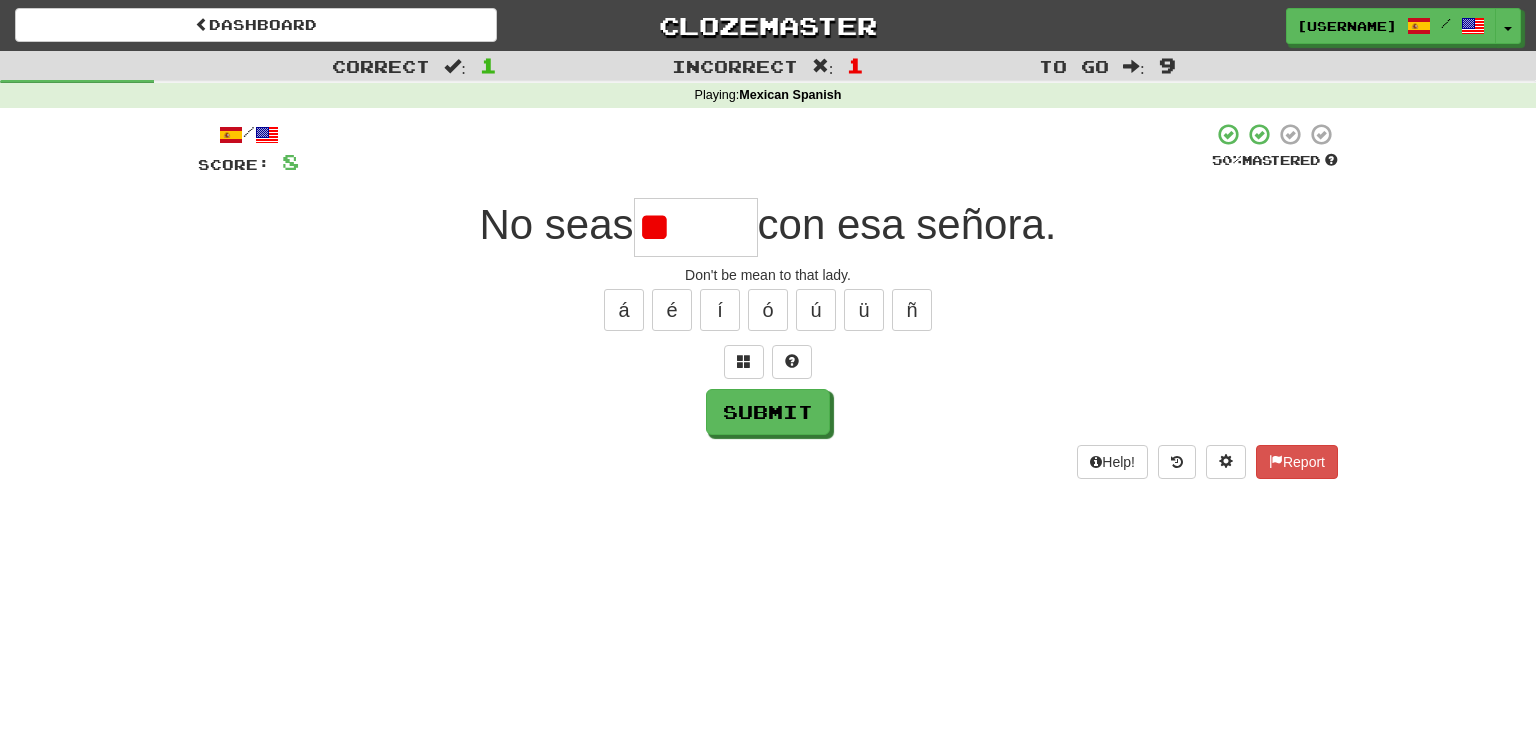 type on "*" 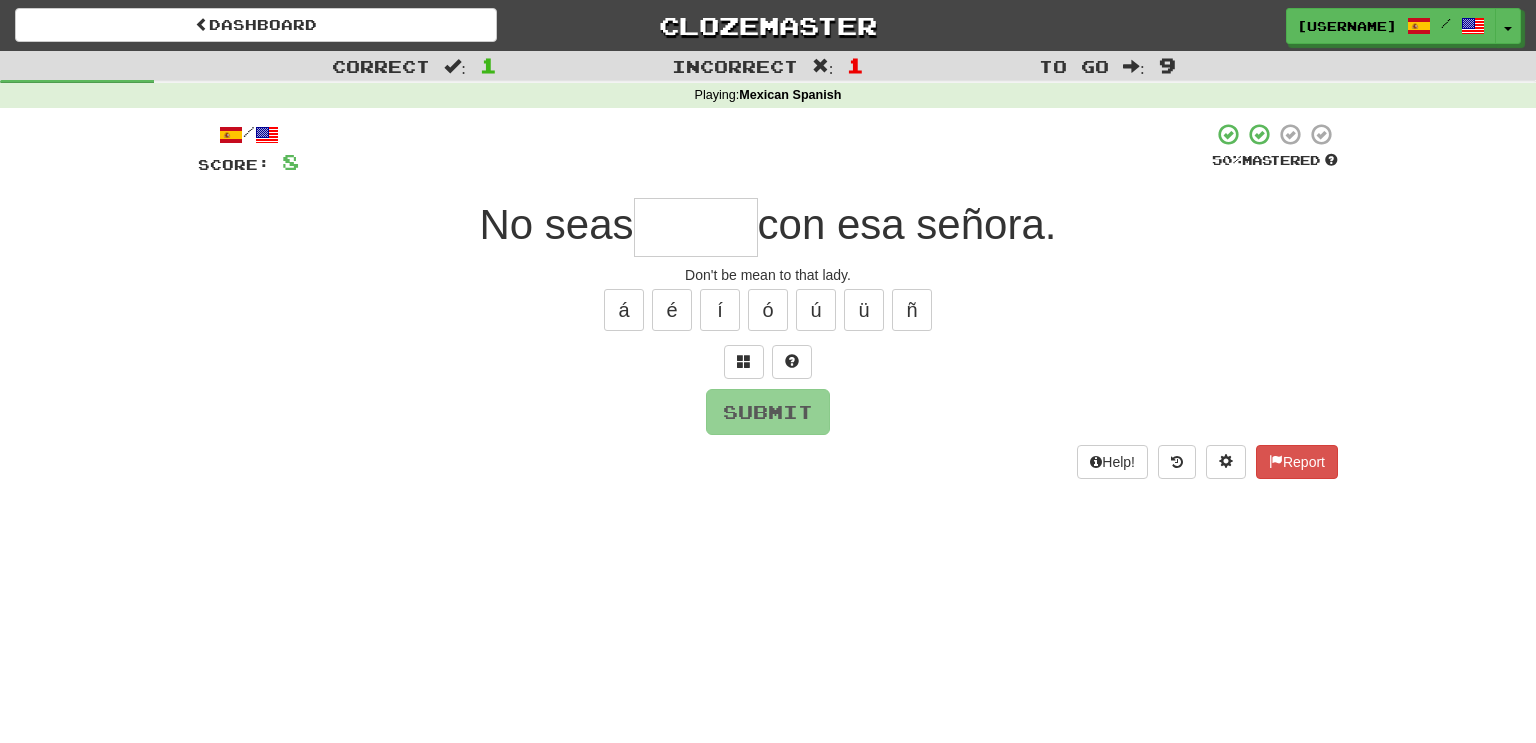 type on "*" 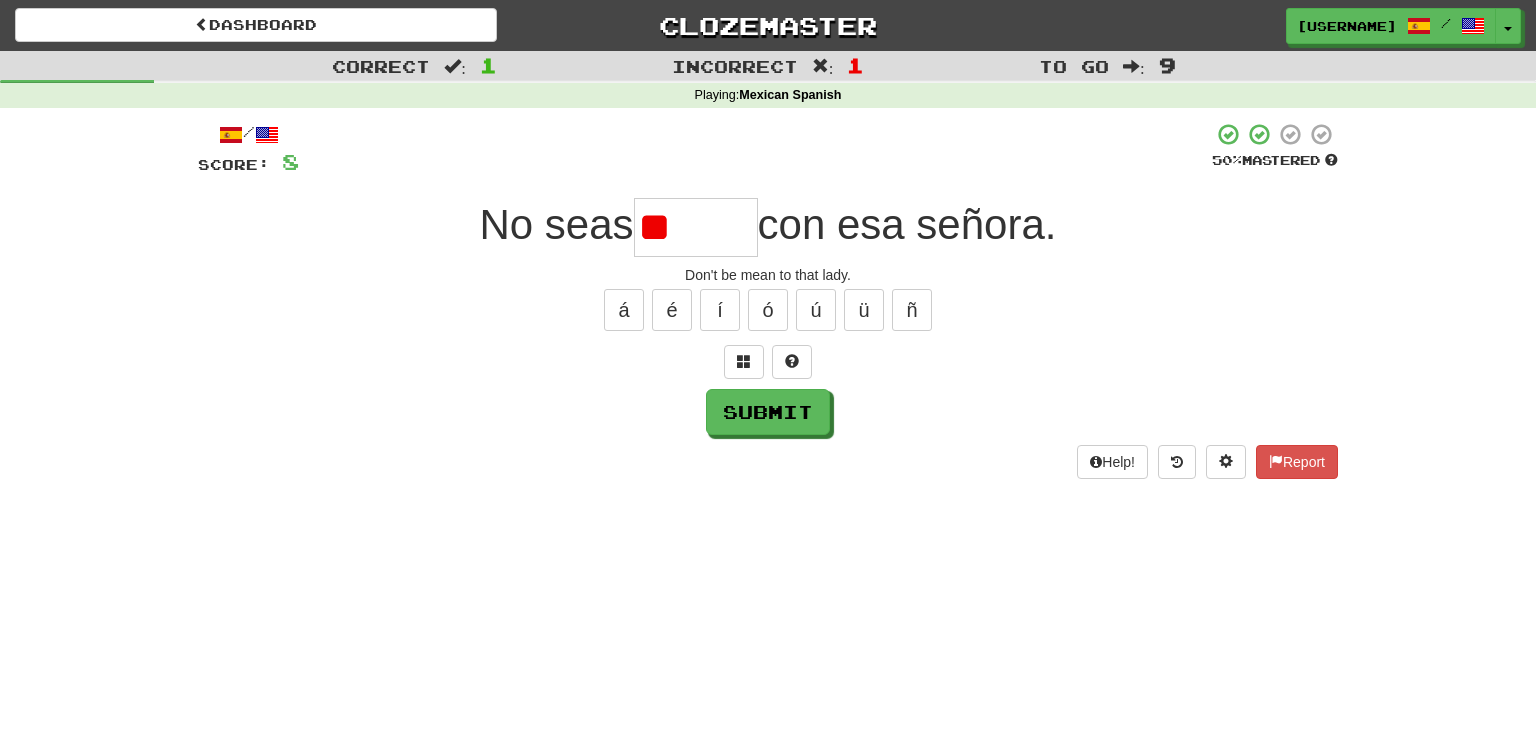 type on "*****" 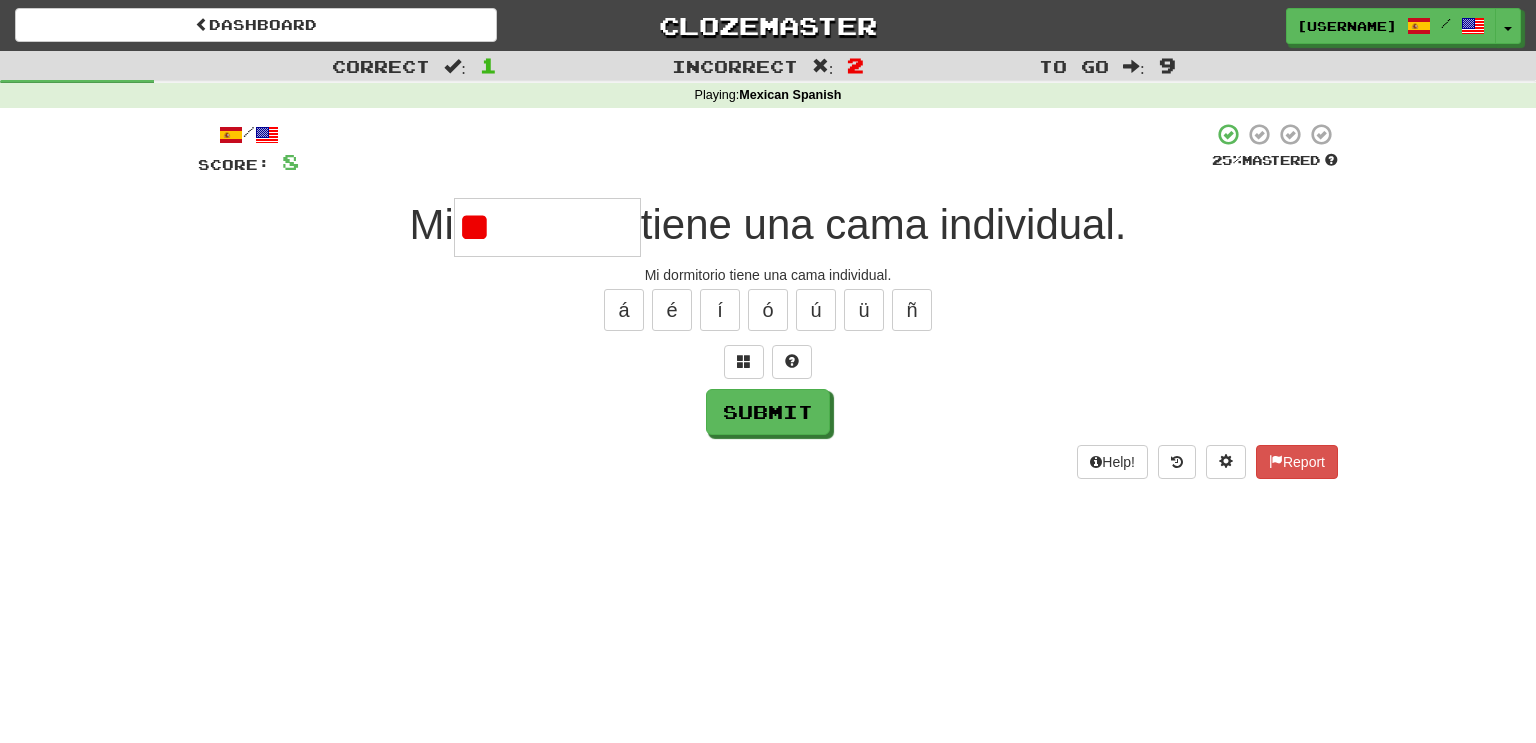 type on "***" 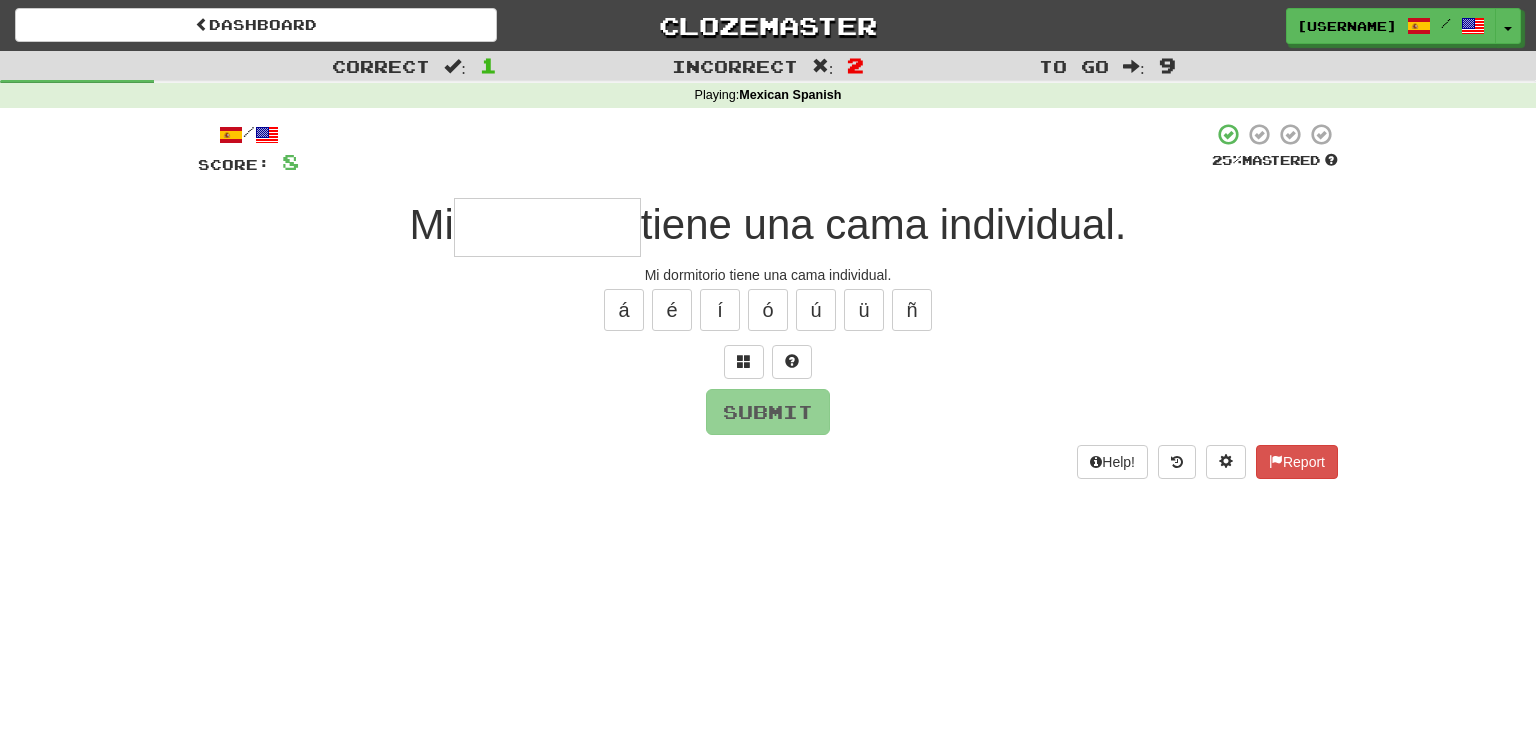 type on "********" 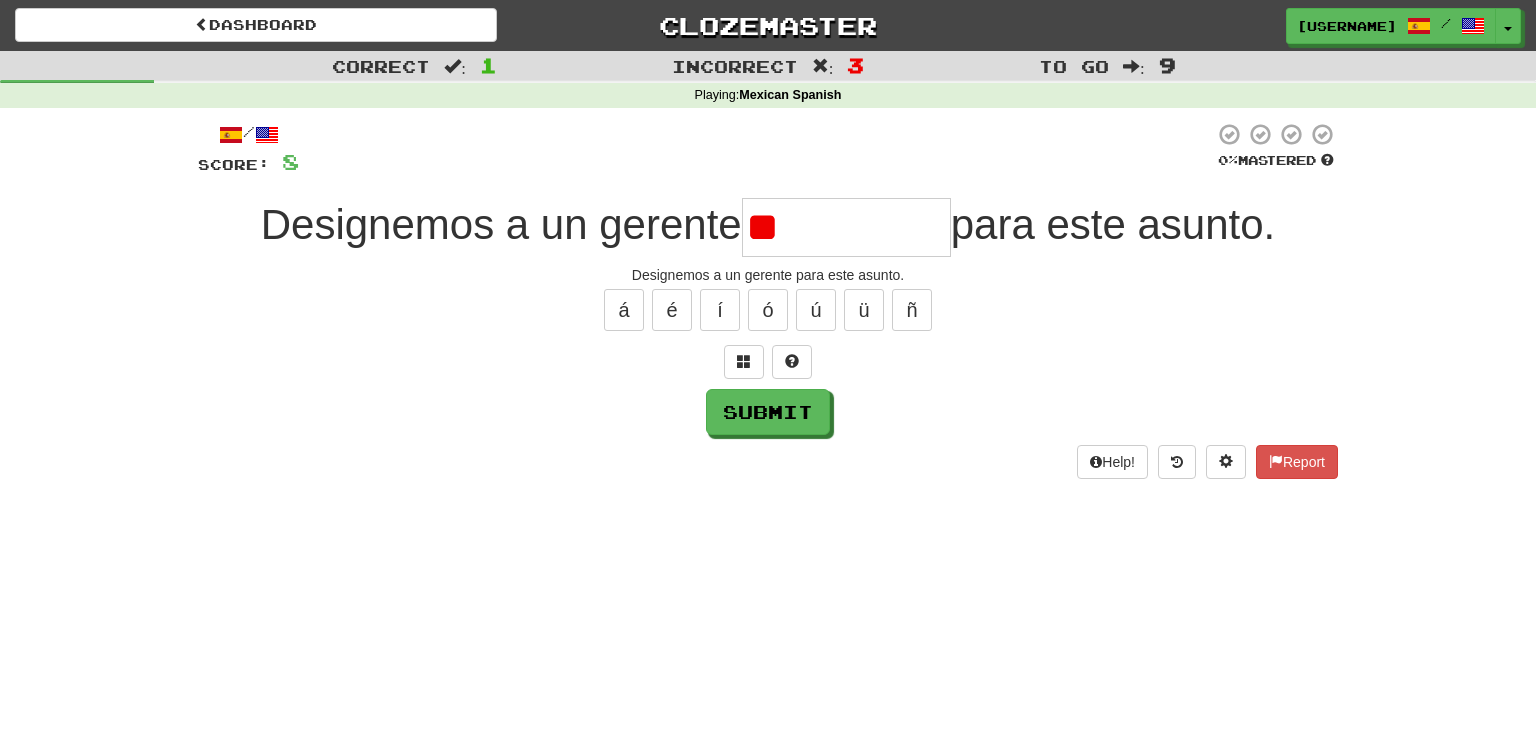 type on "*" 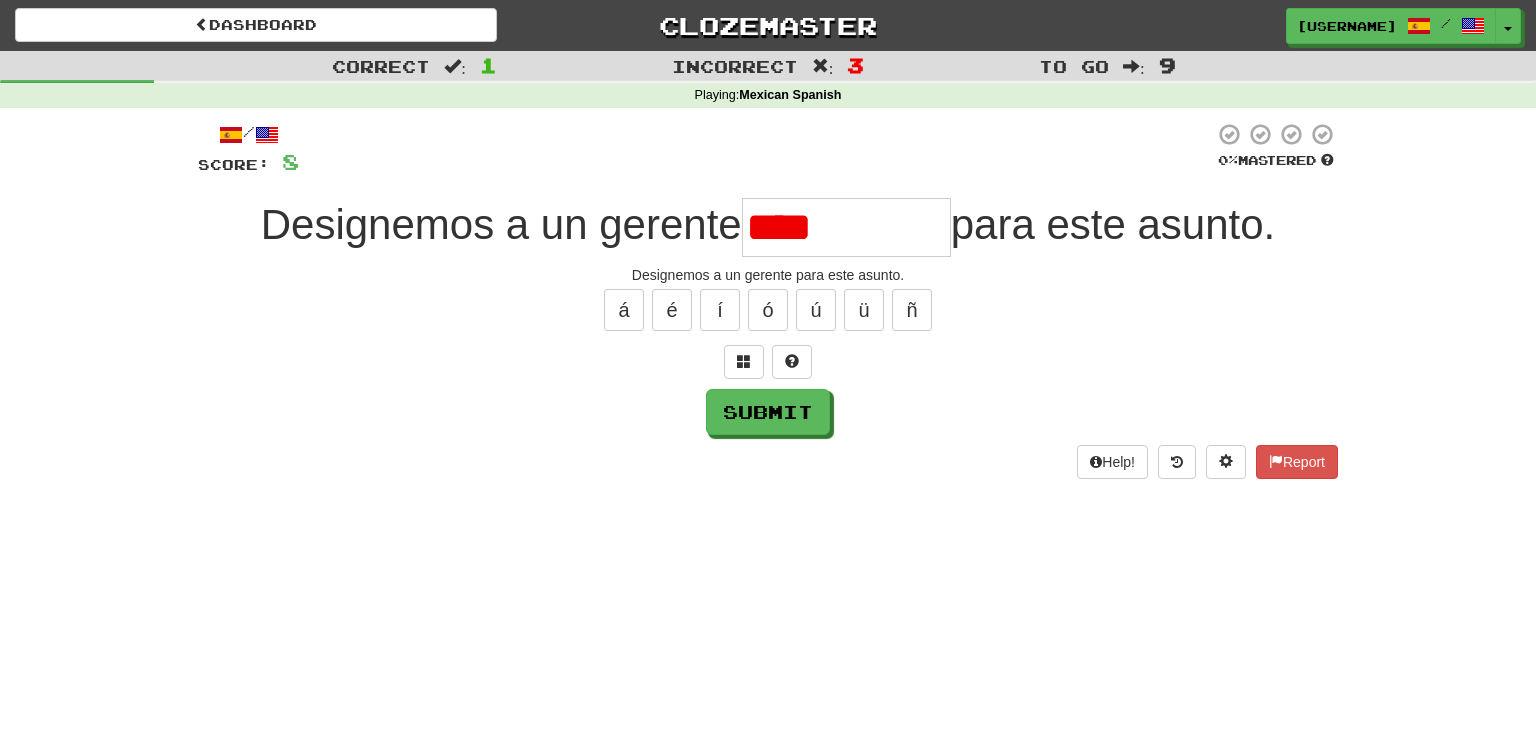 type on "*********" 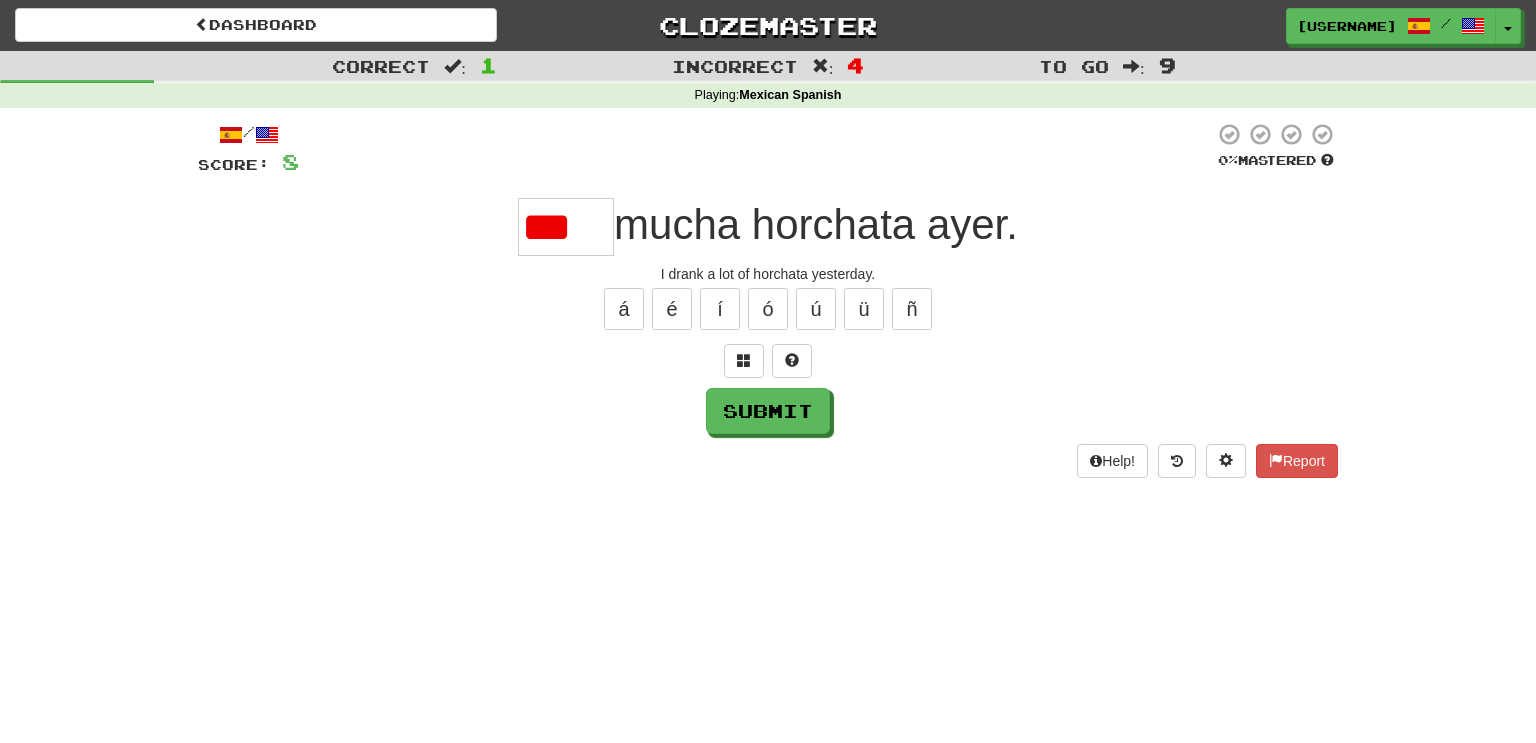 scroll, scrollTop: 0, scrollLeft: 0, axis: both 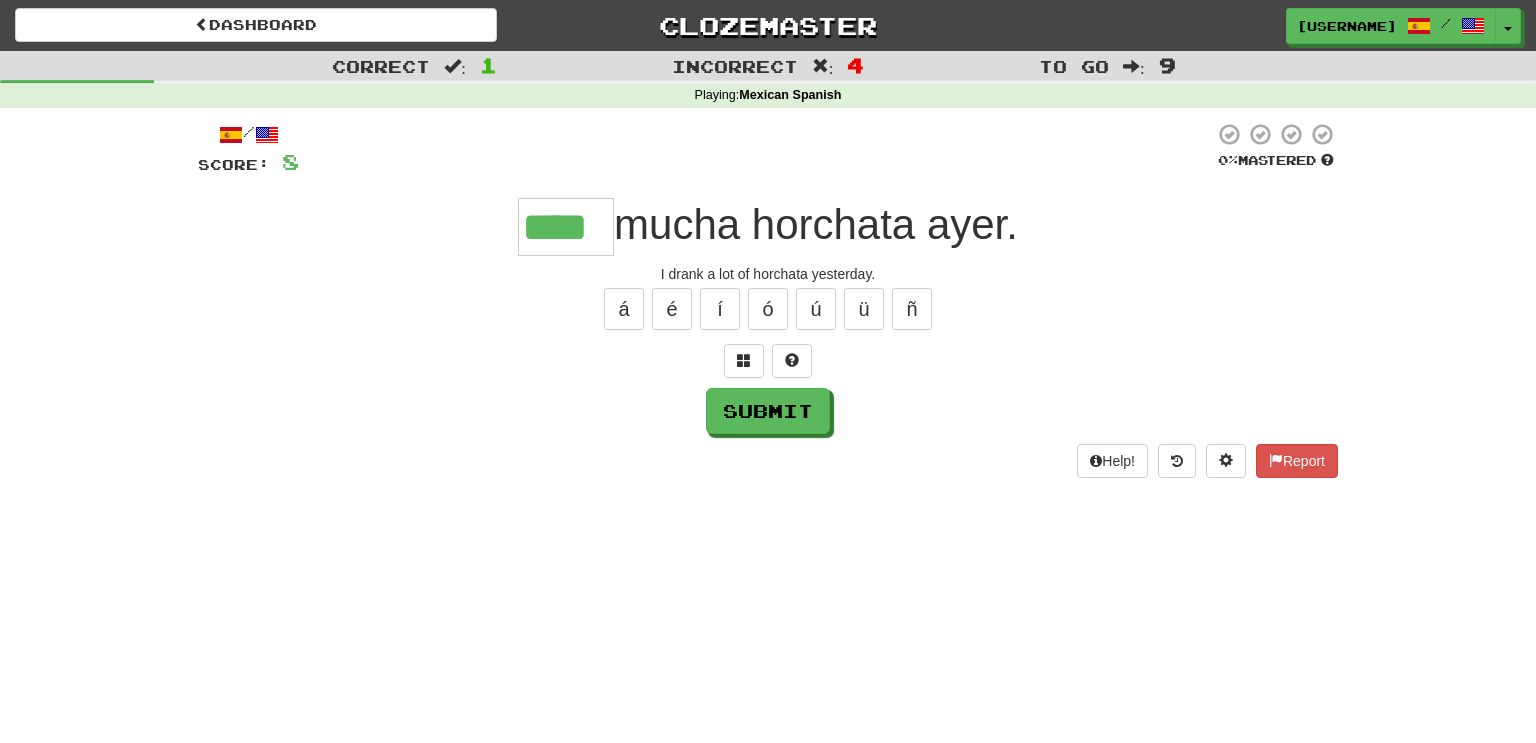 type on "****" 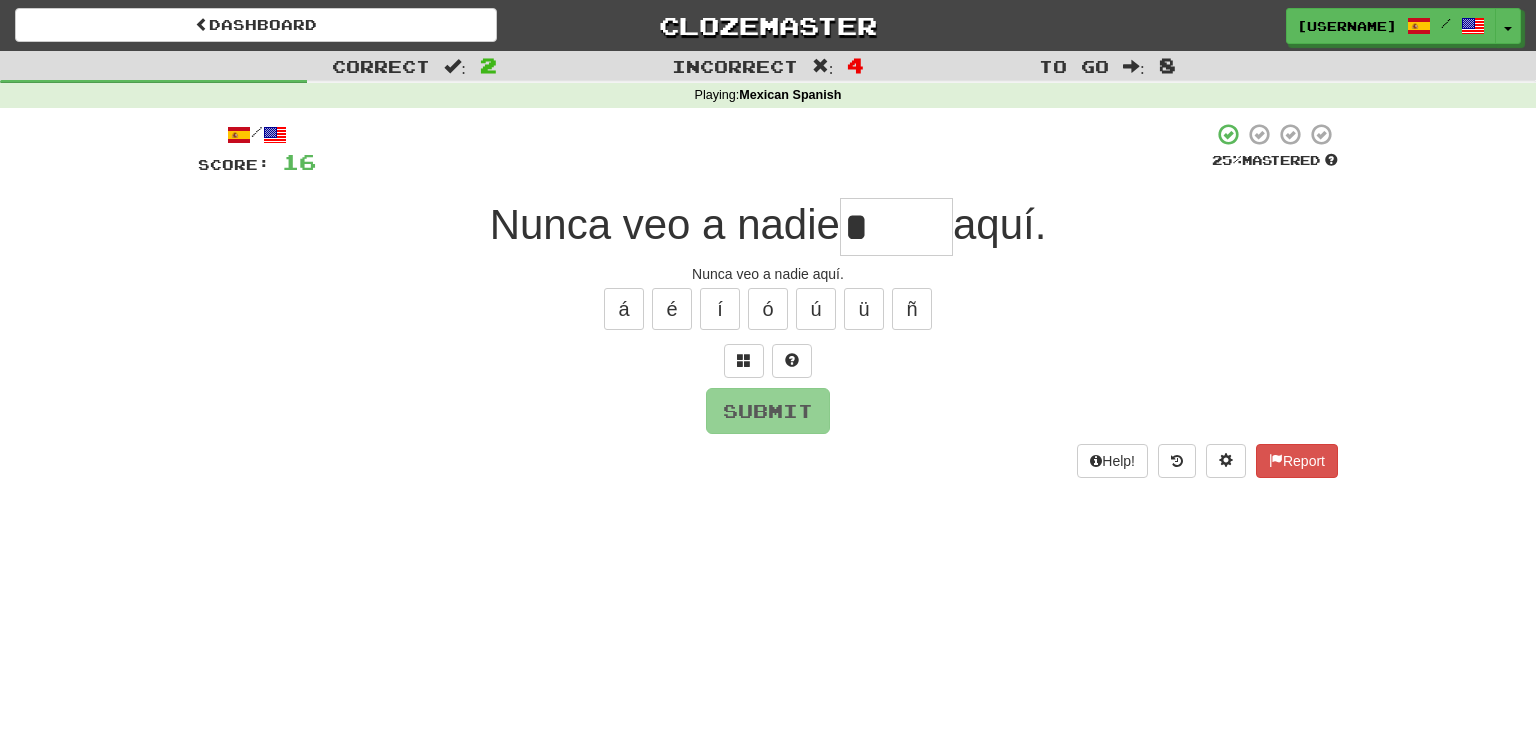type on "**" 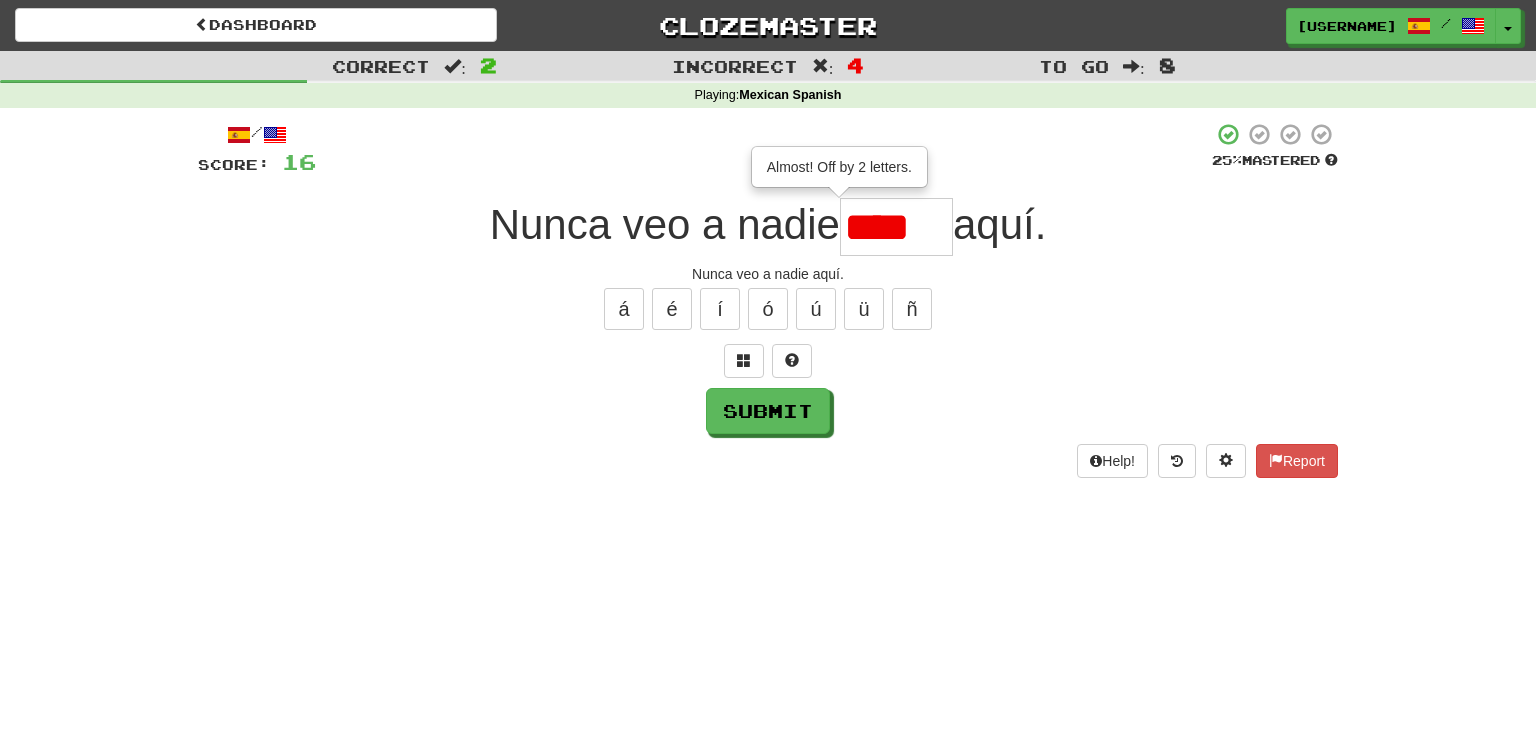 type on "*****" 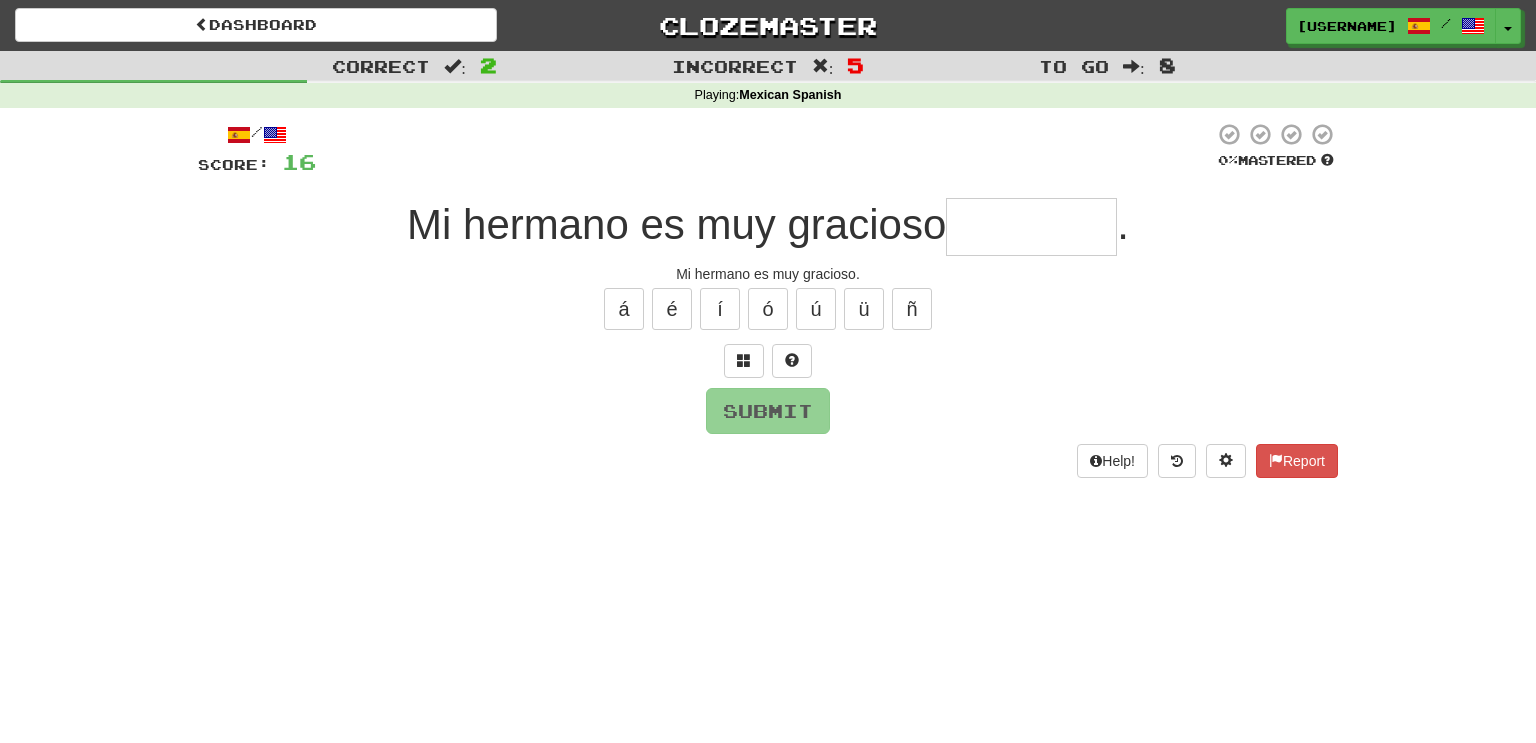 type on "*" 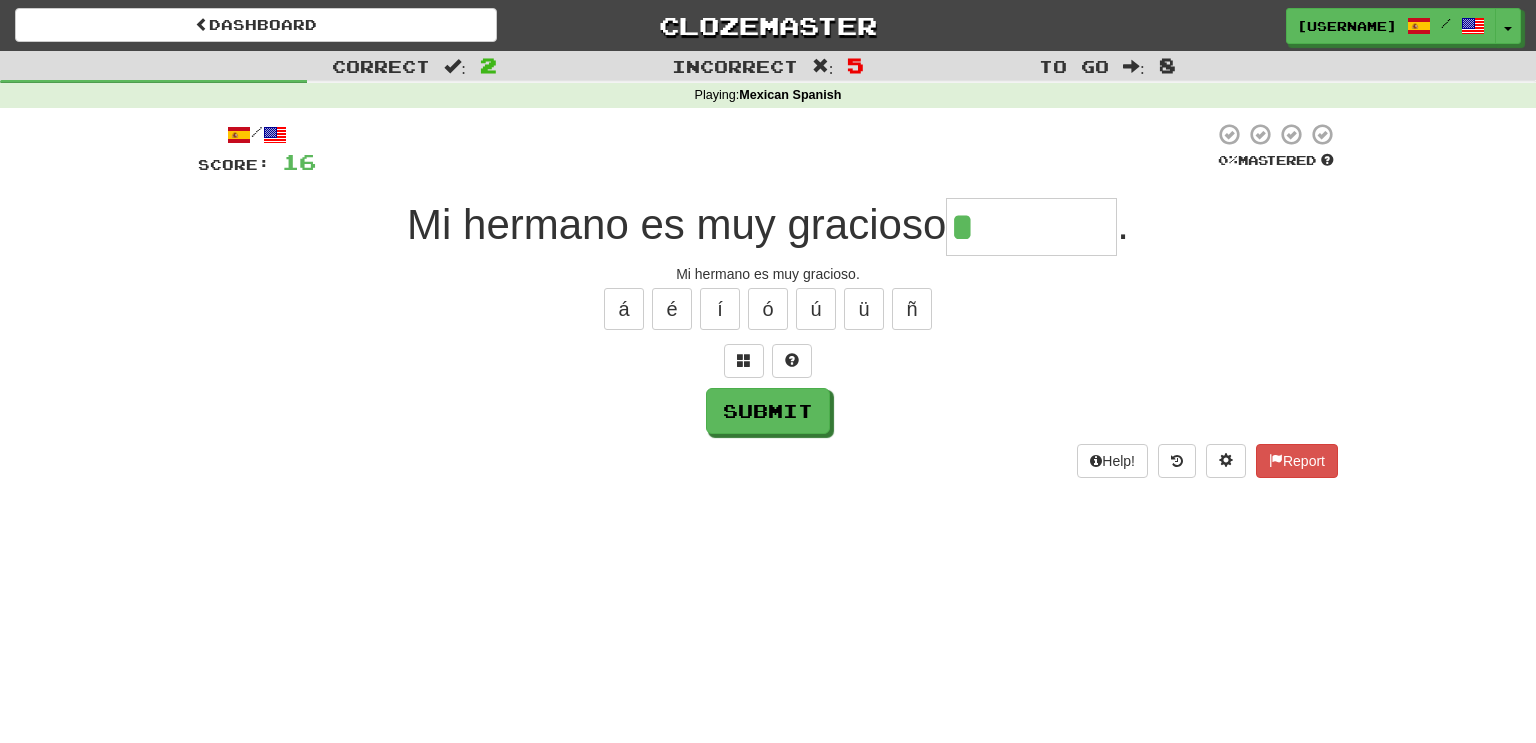 type on "********" 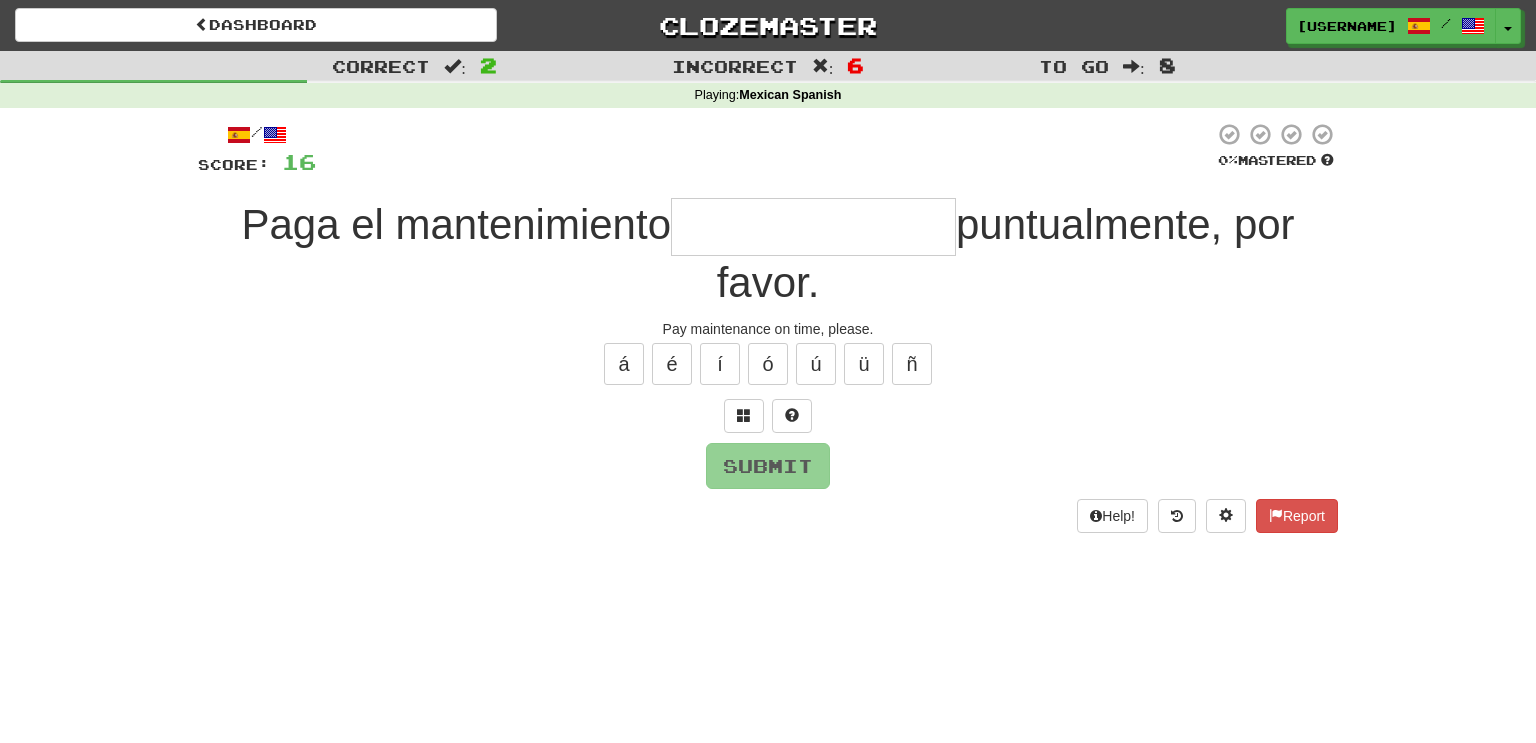 type on "**********" 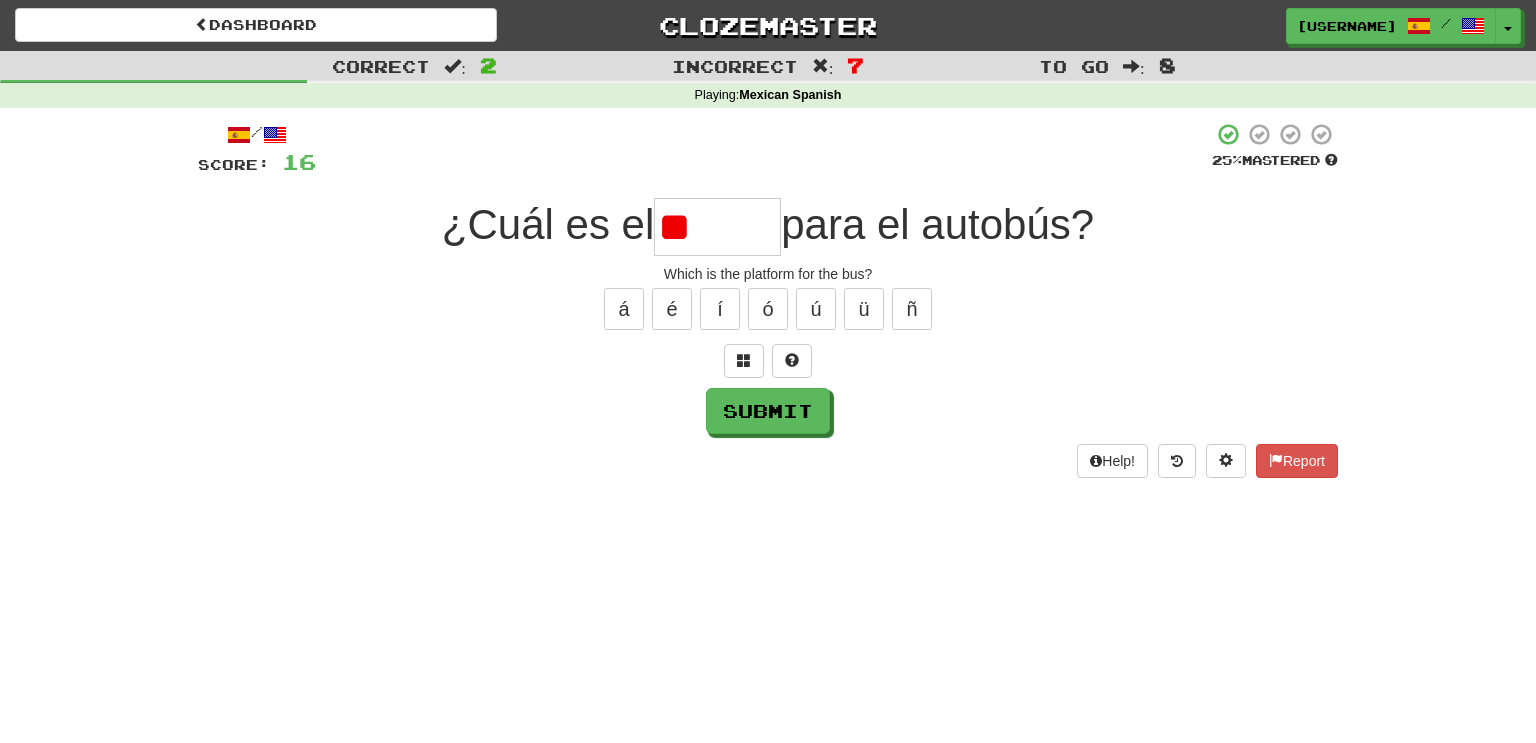 type on "***" 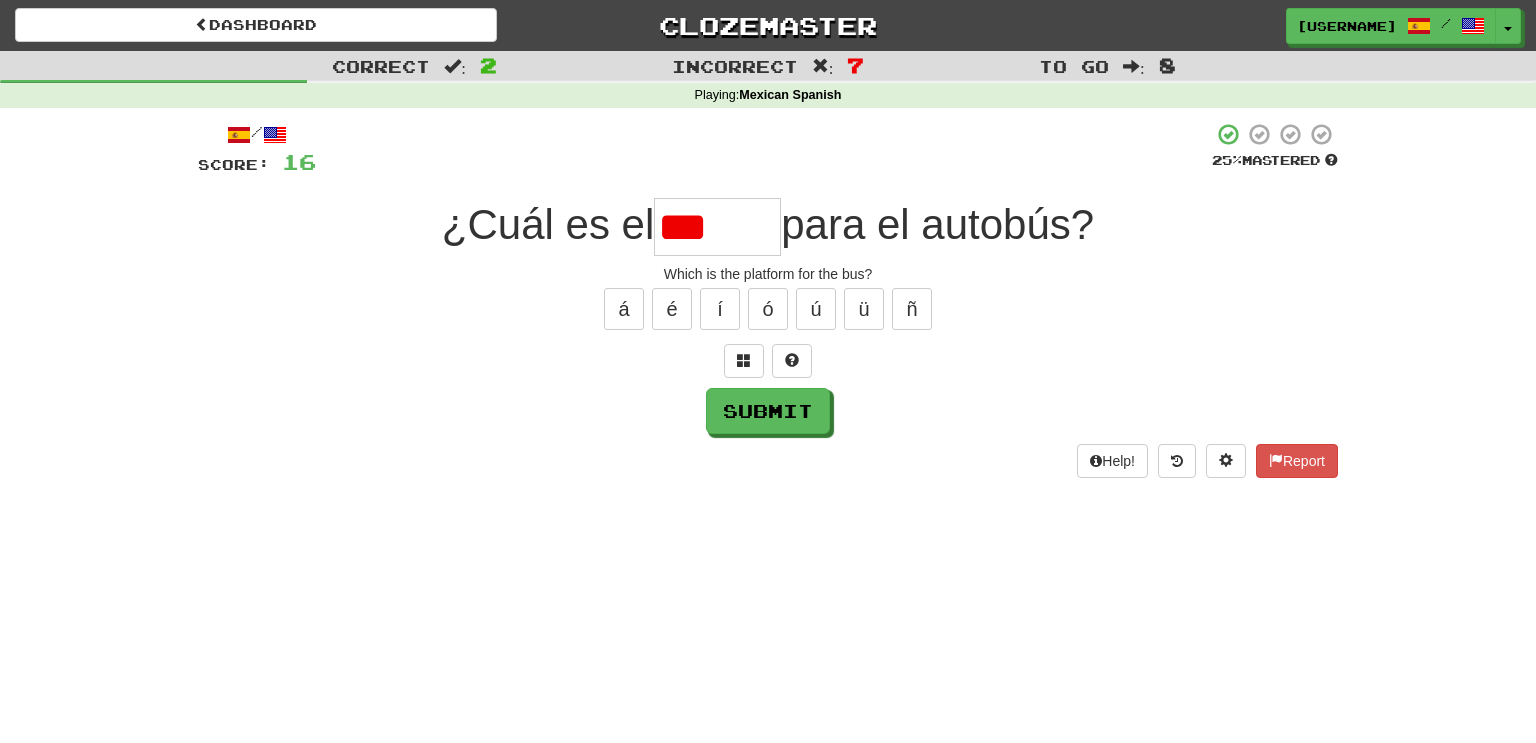 type on "****" 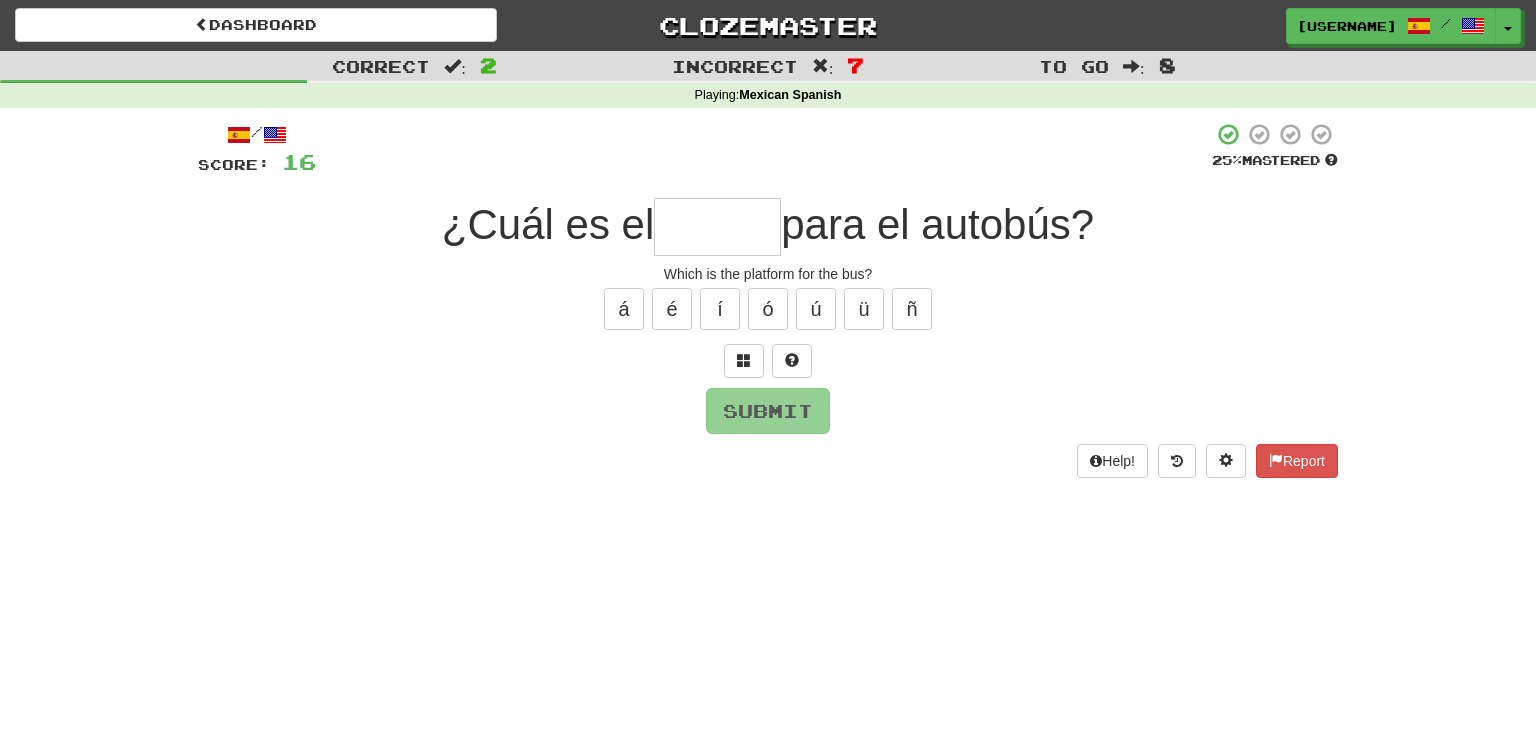 type on "*****" 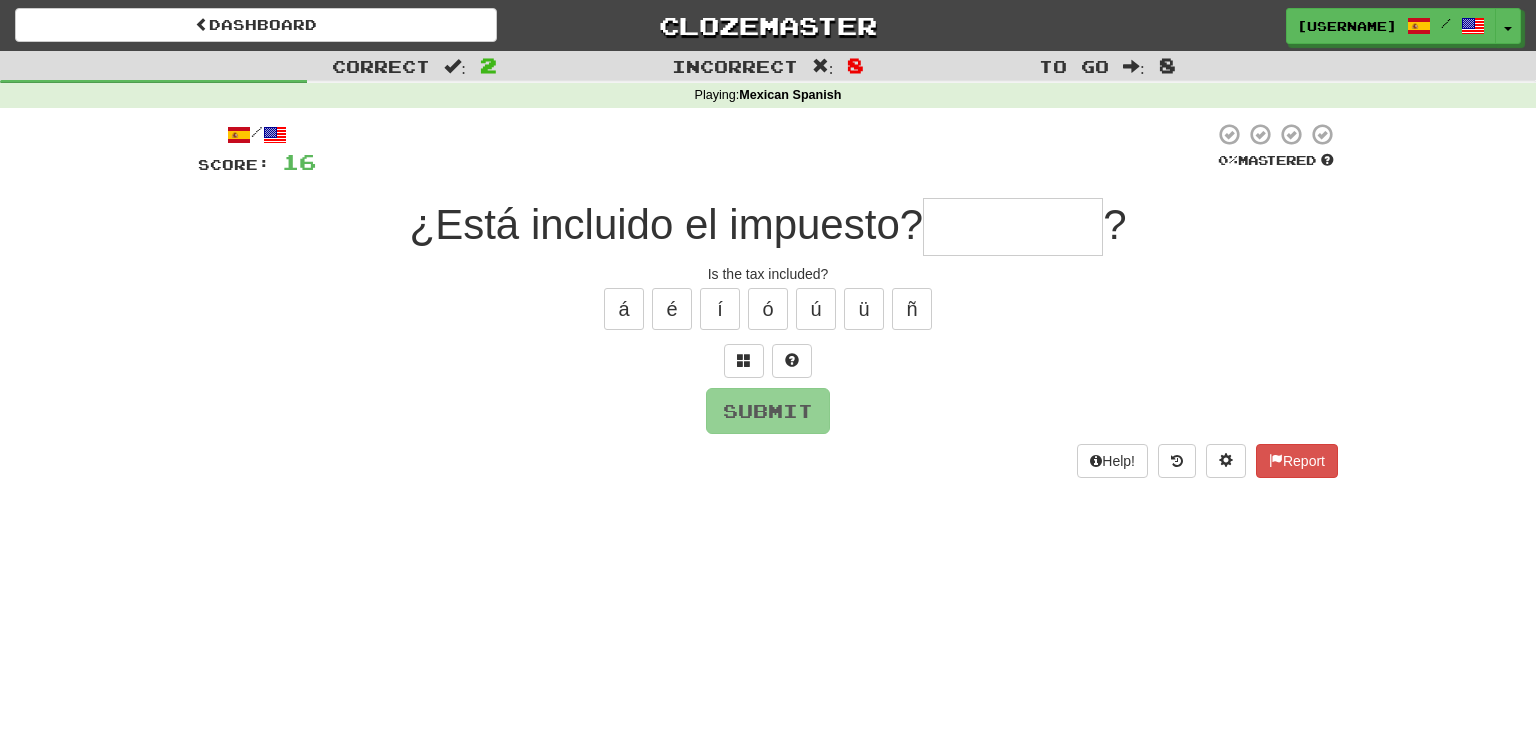 type on "*" 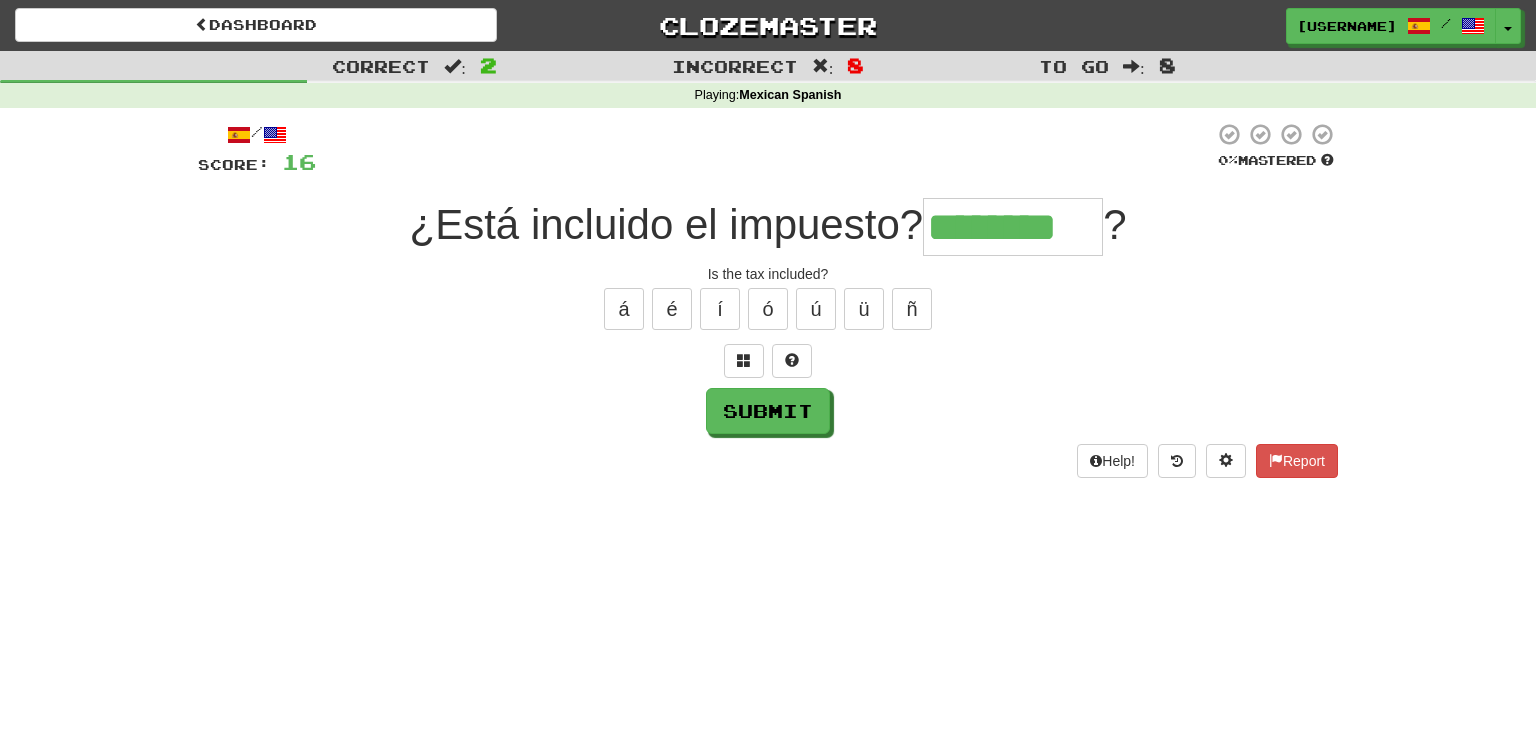 type on "********" 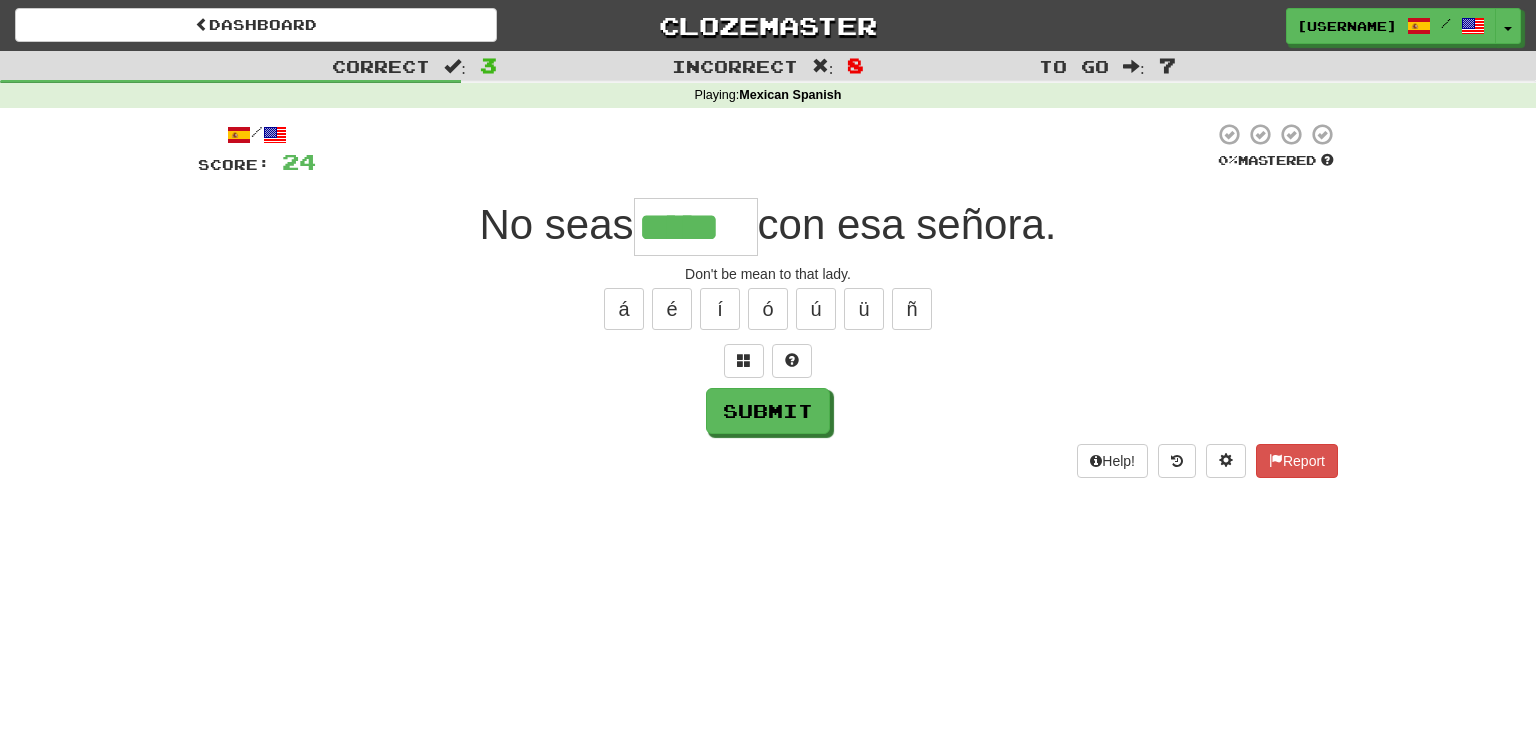 type on "*****" 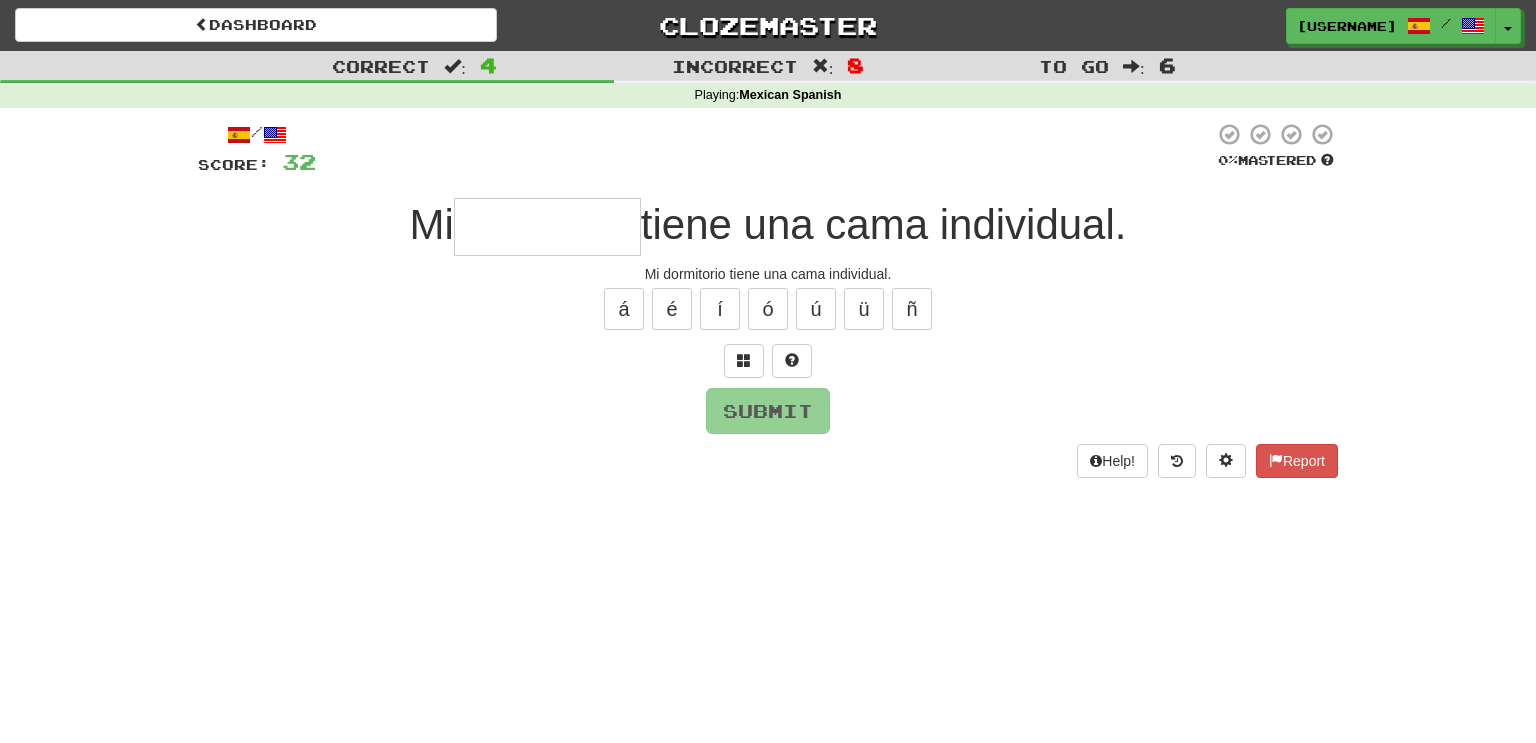 type on "*" 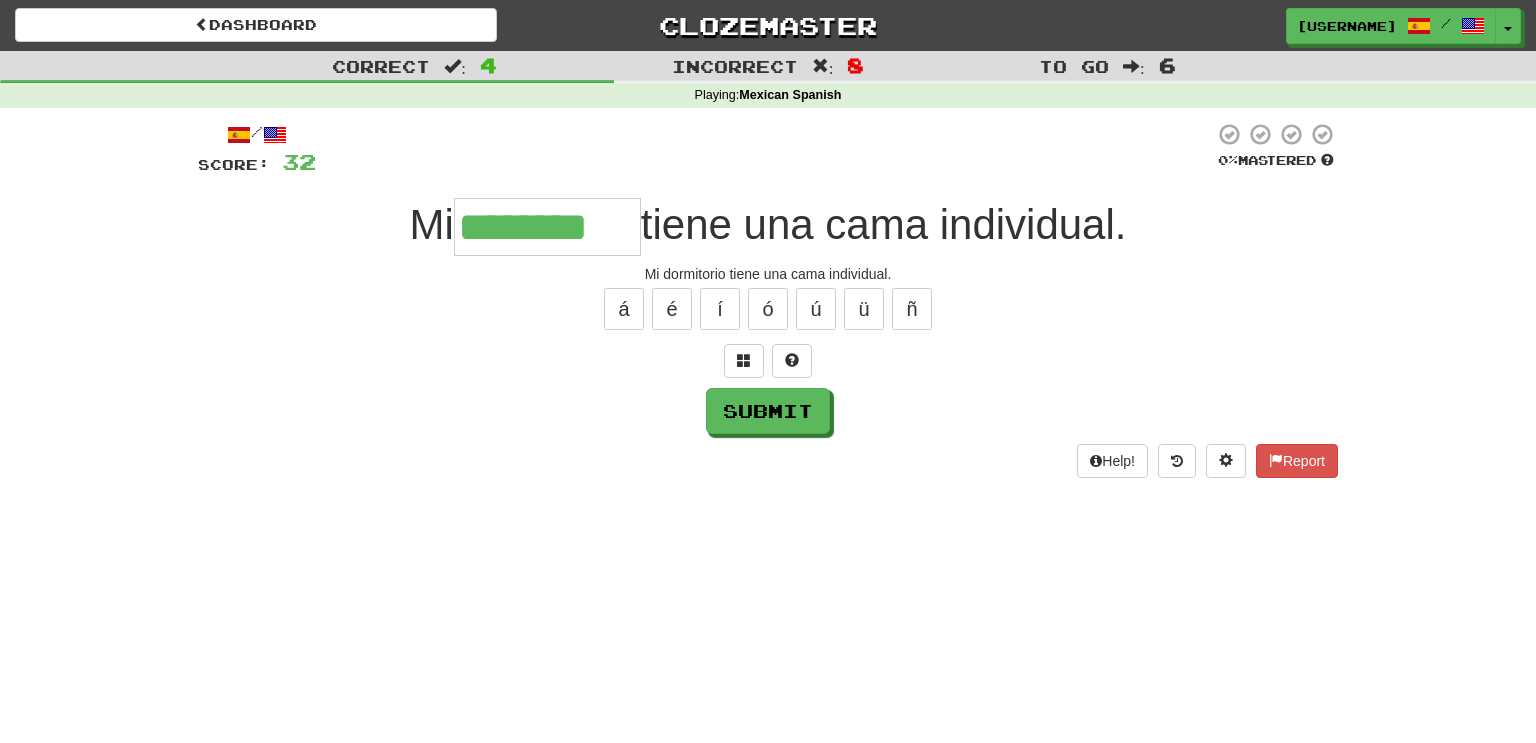 type on "********" 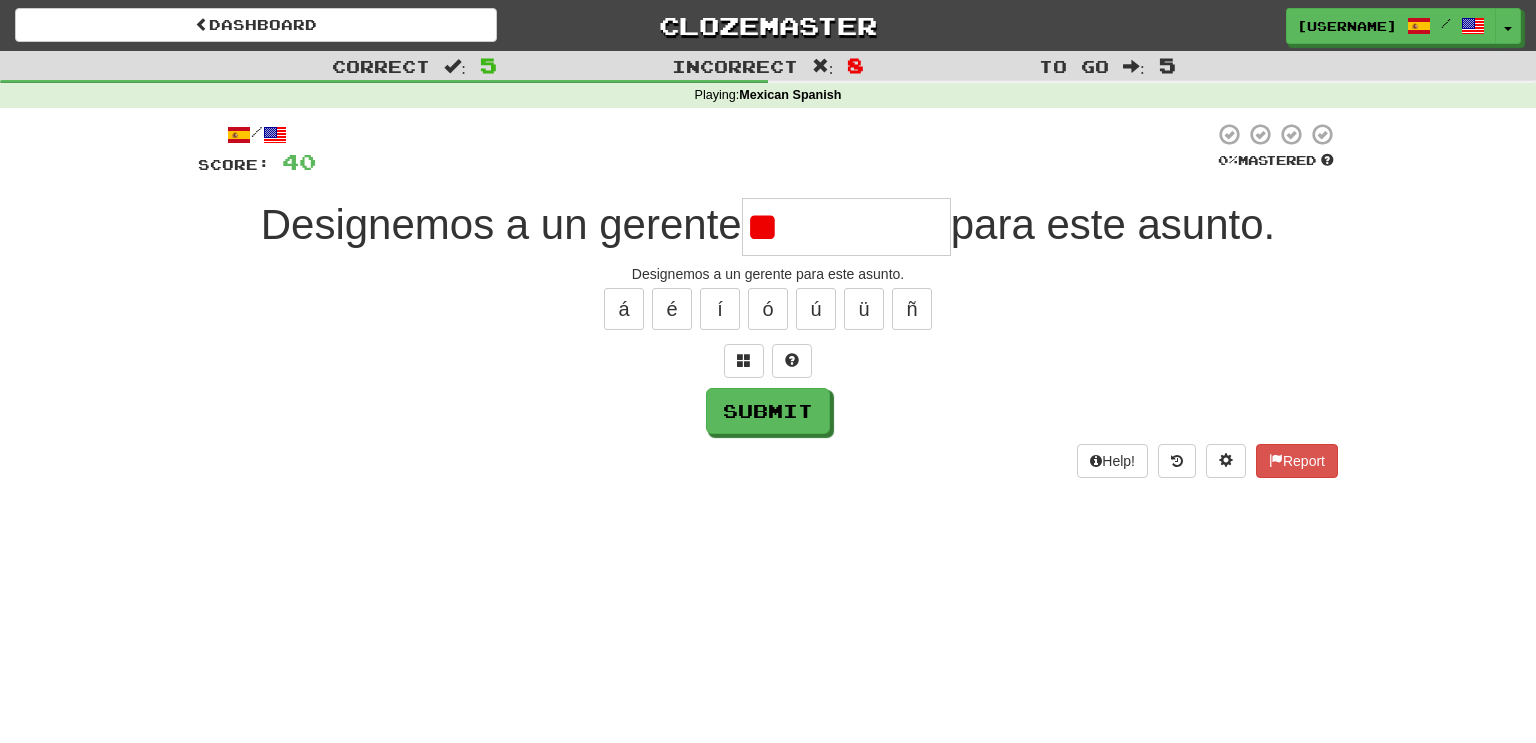 type on "*" 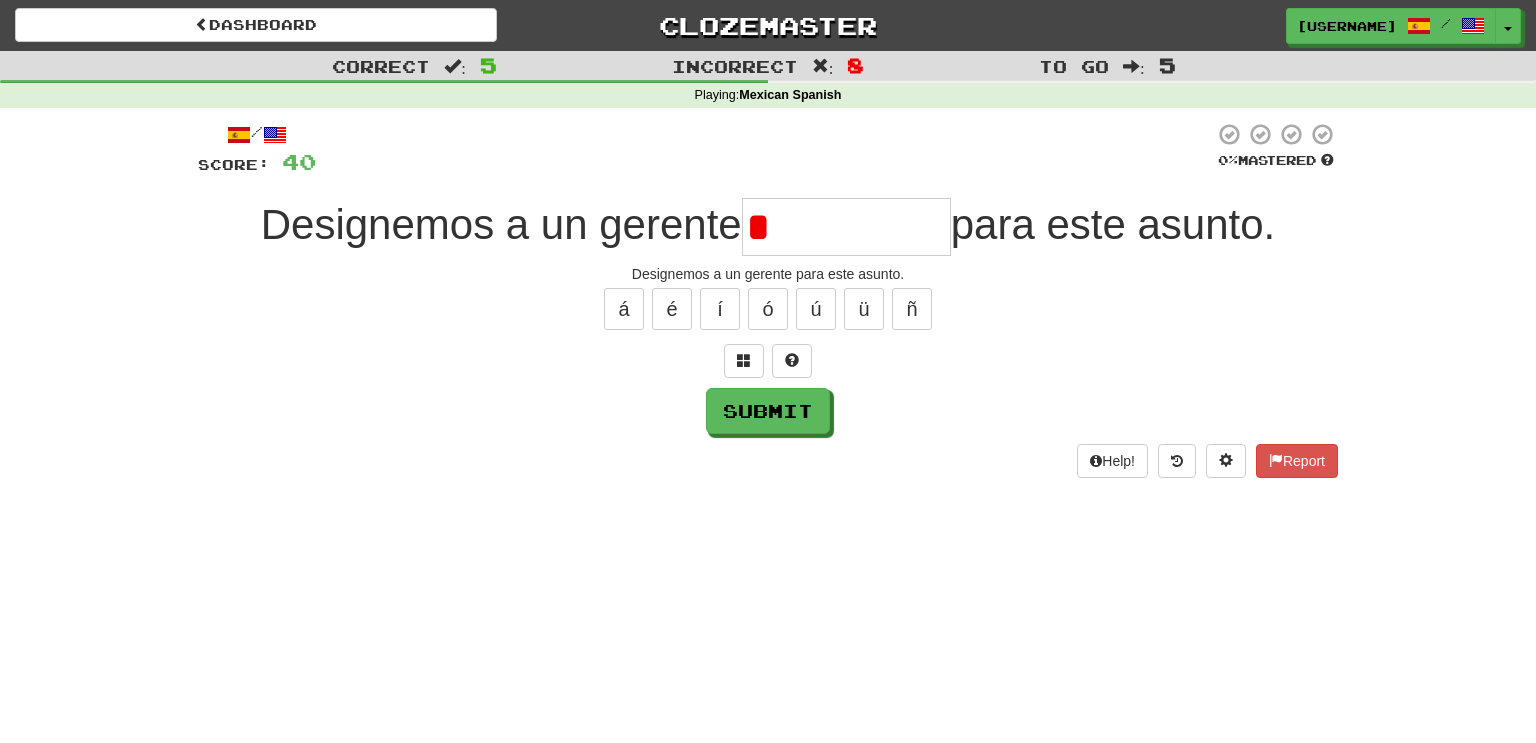type on "*********" 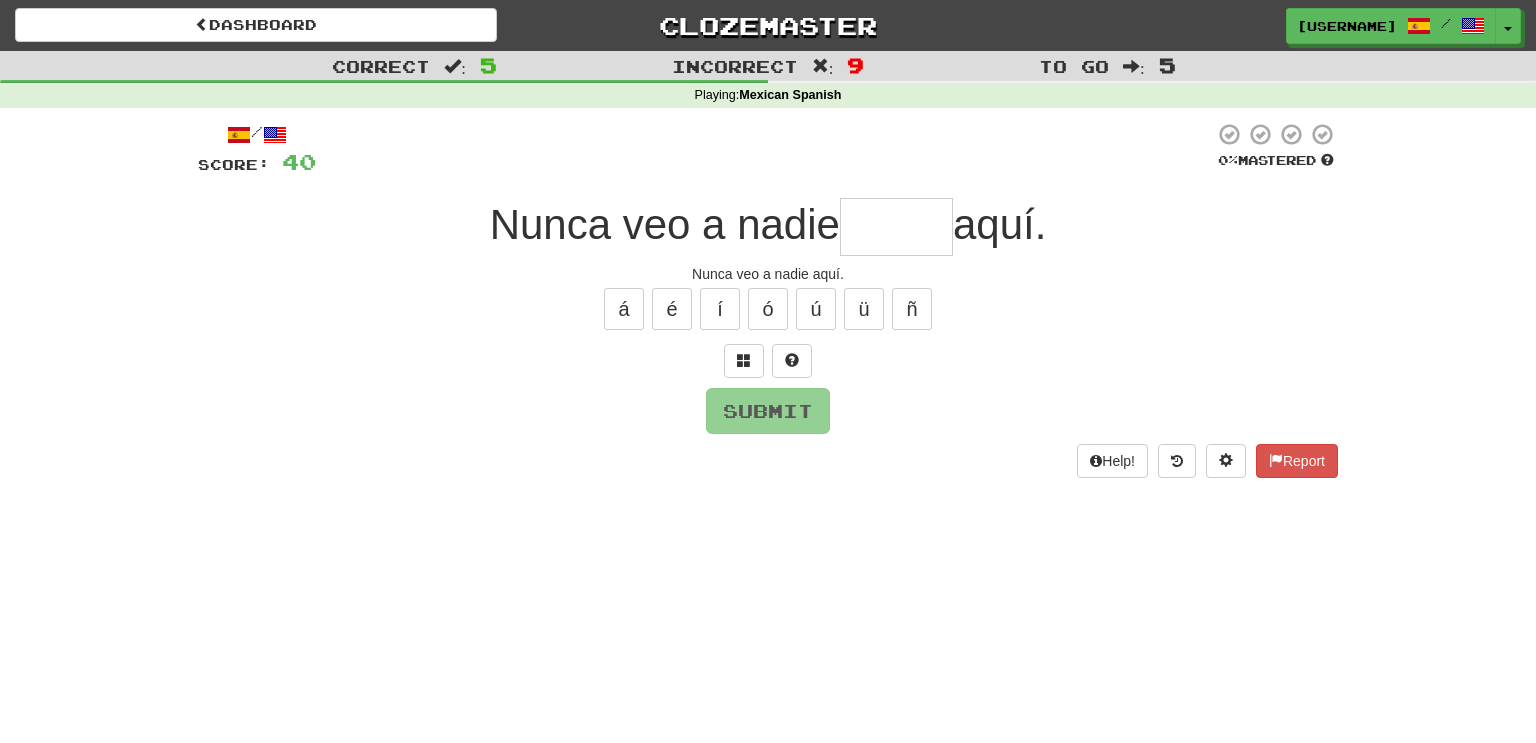 type on "*" 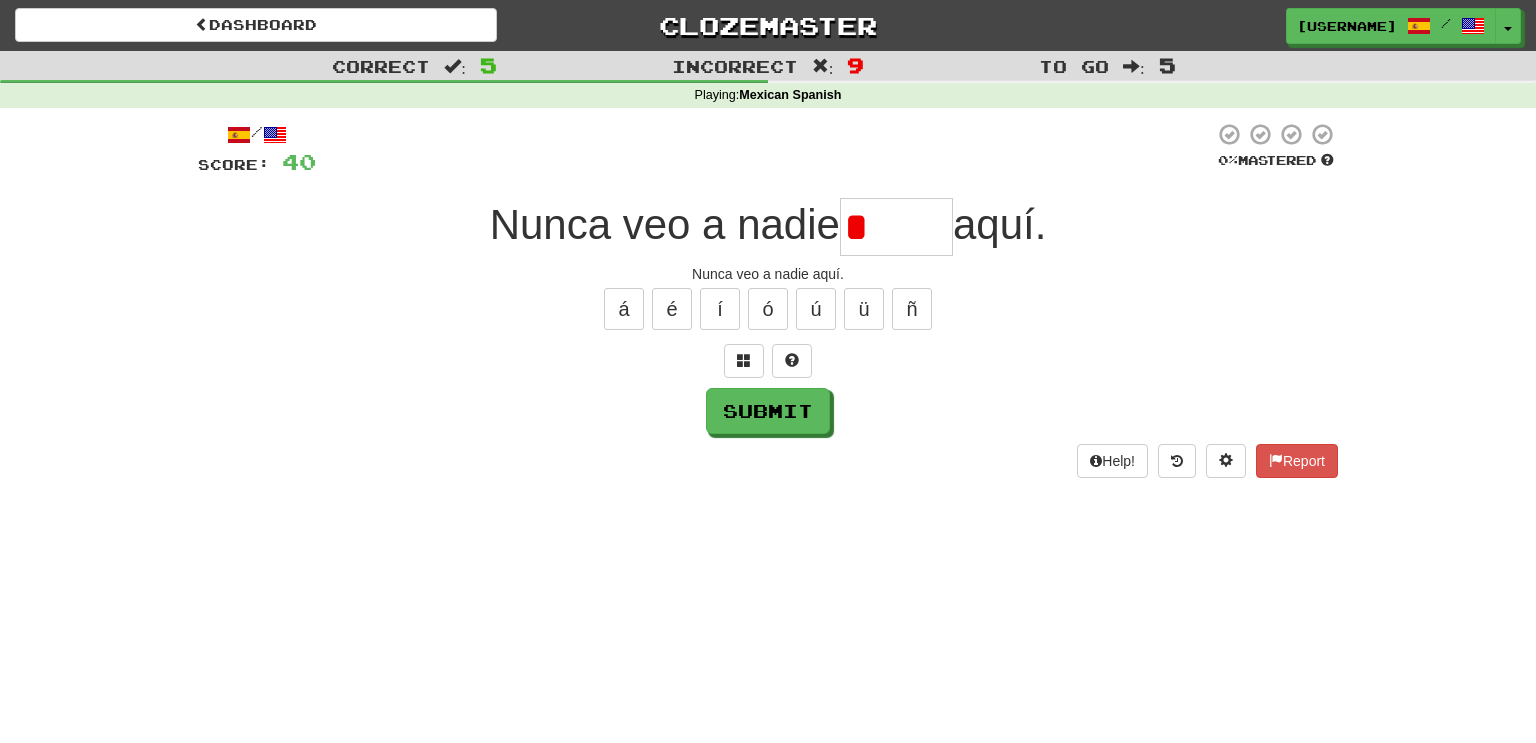 type on "*****" 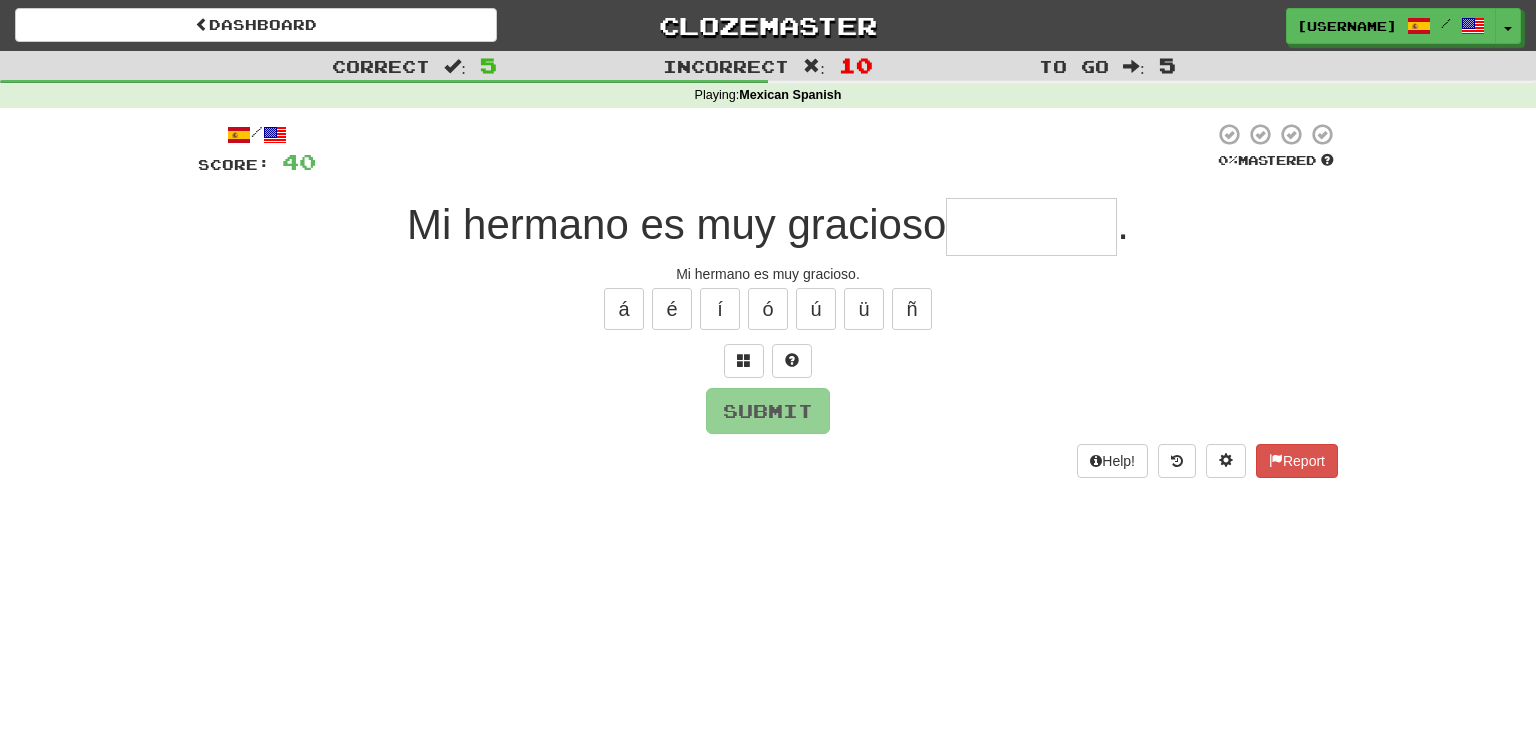 type on "*" 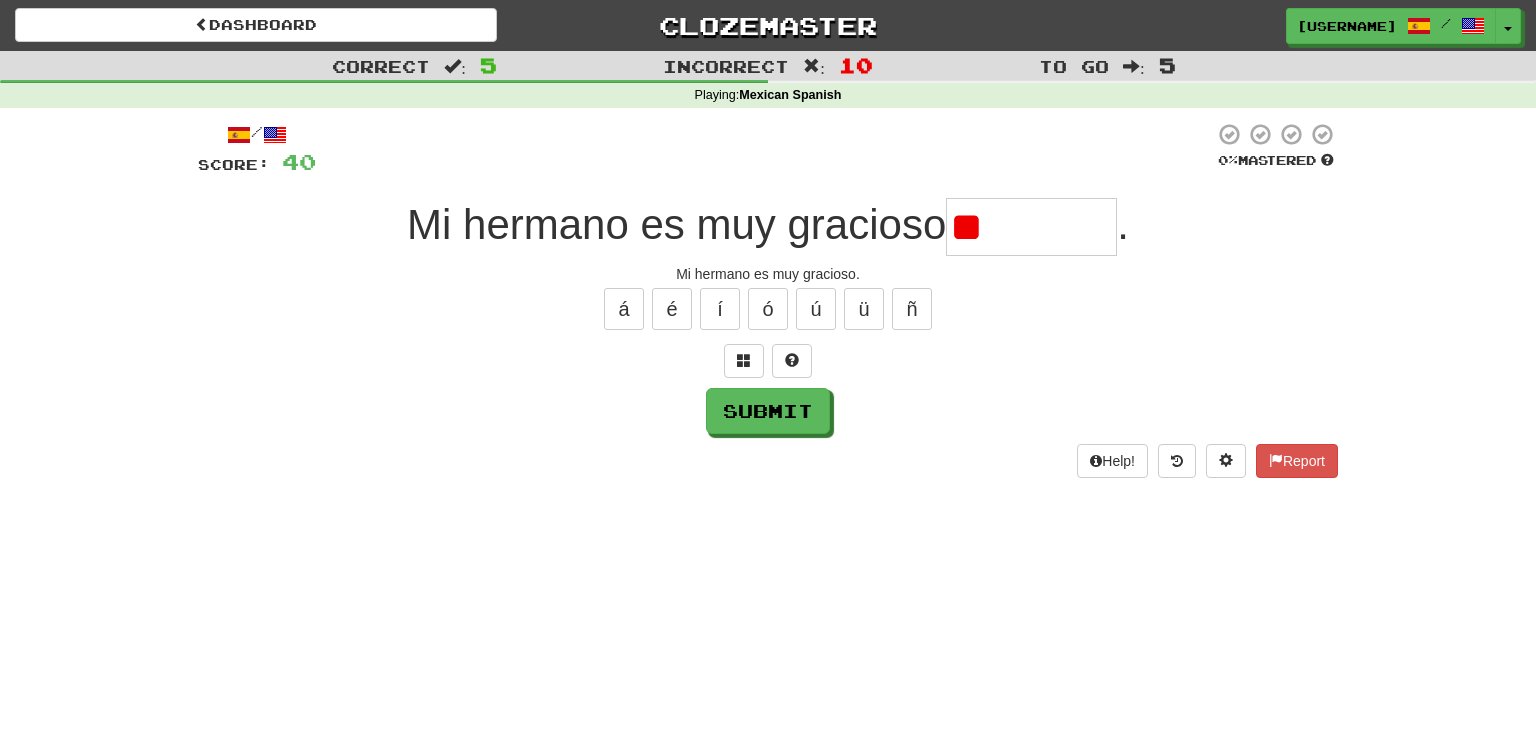 type on "***" 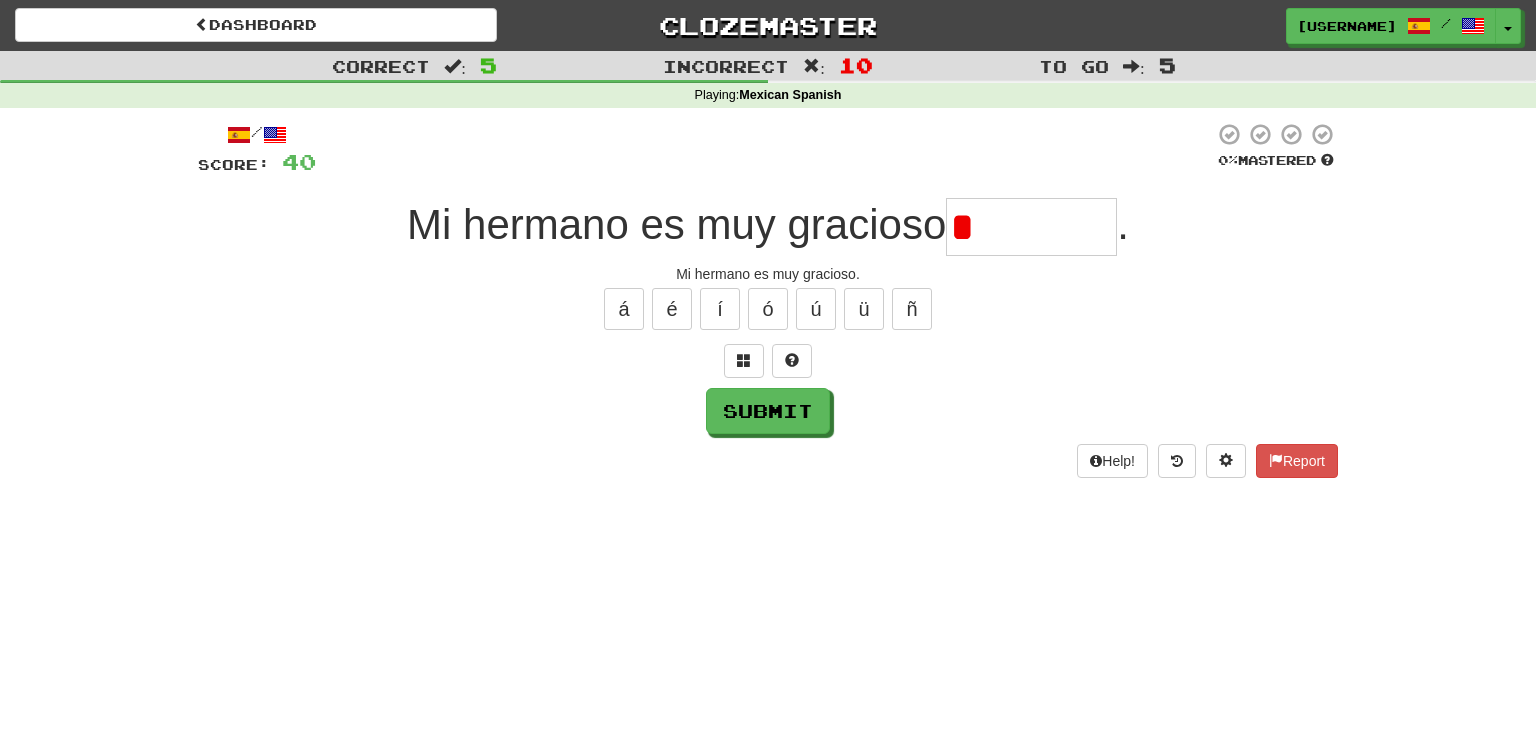 type on "********" 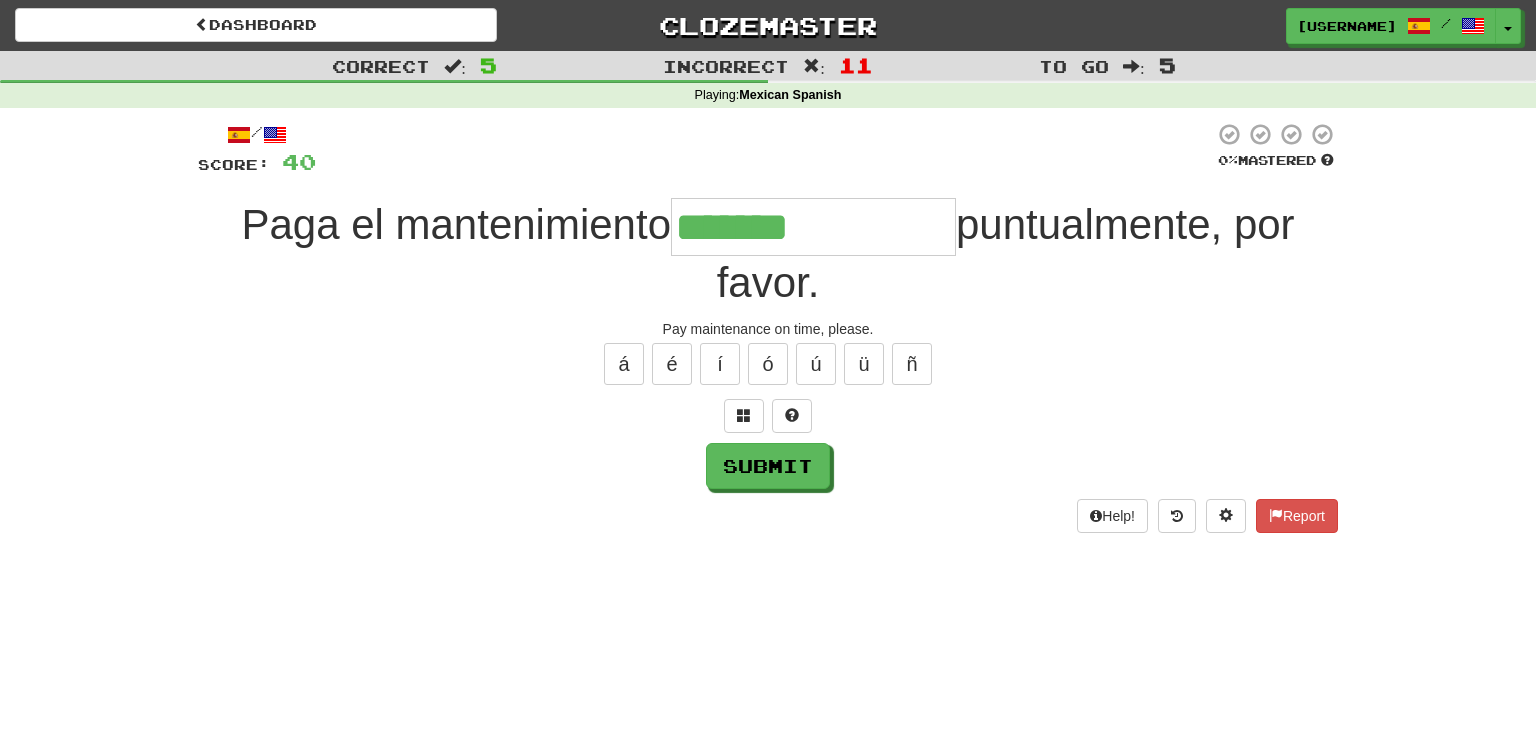 type on "**********" 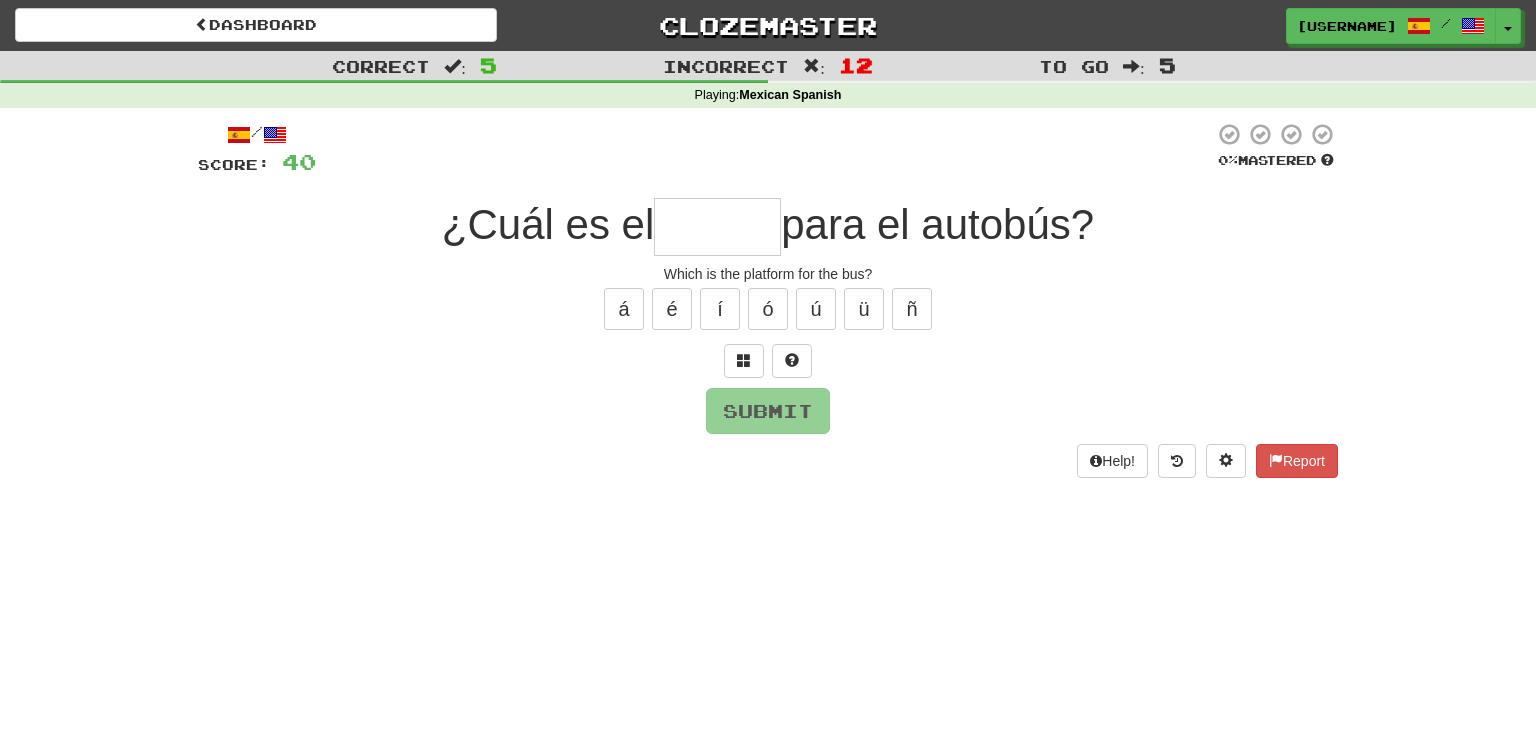 type on "*" 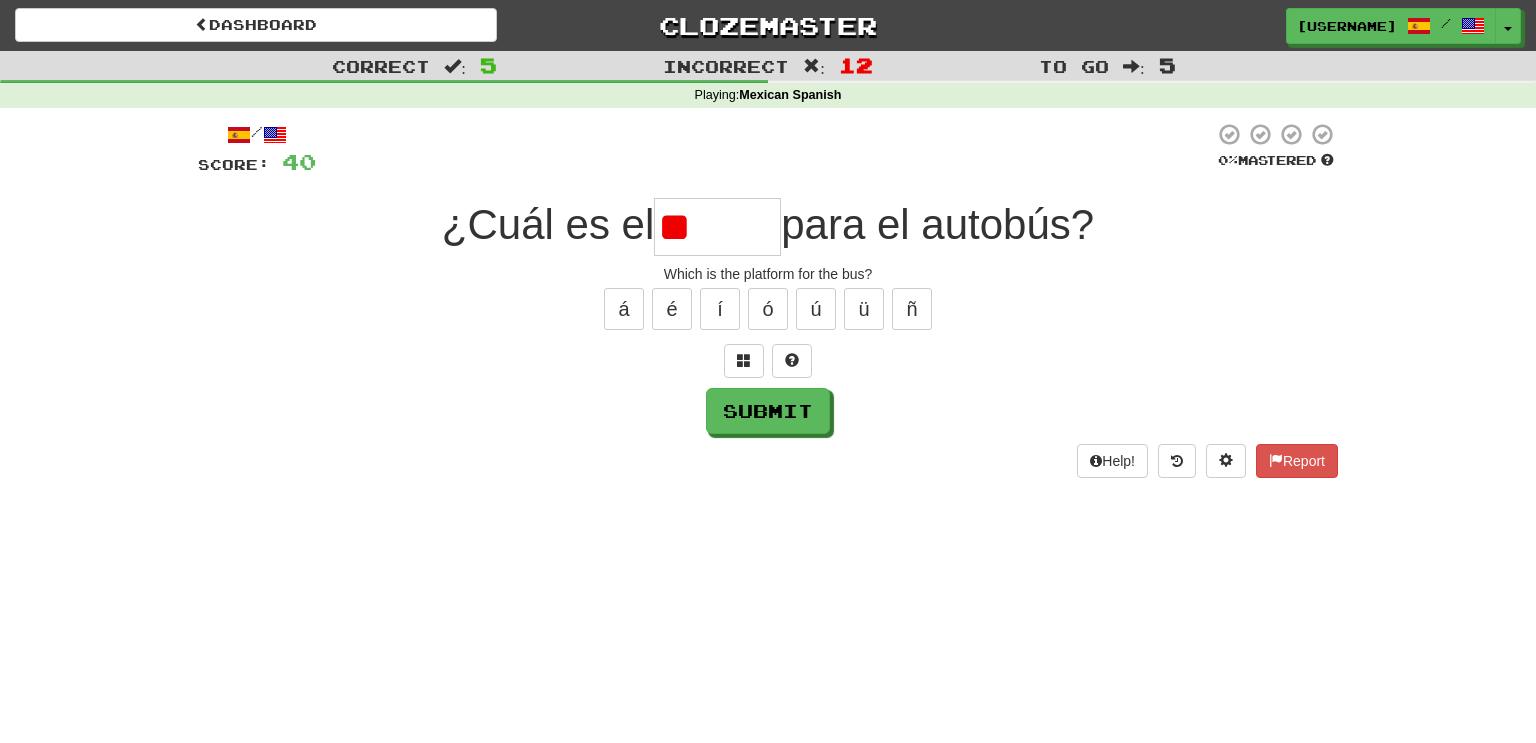 type on "***" 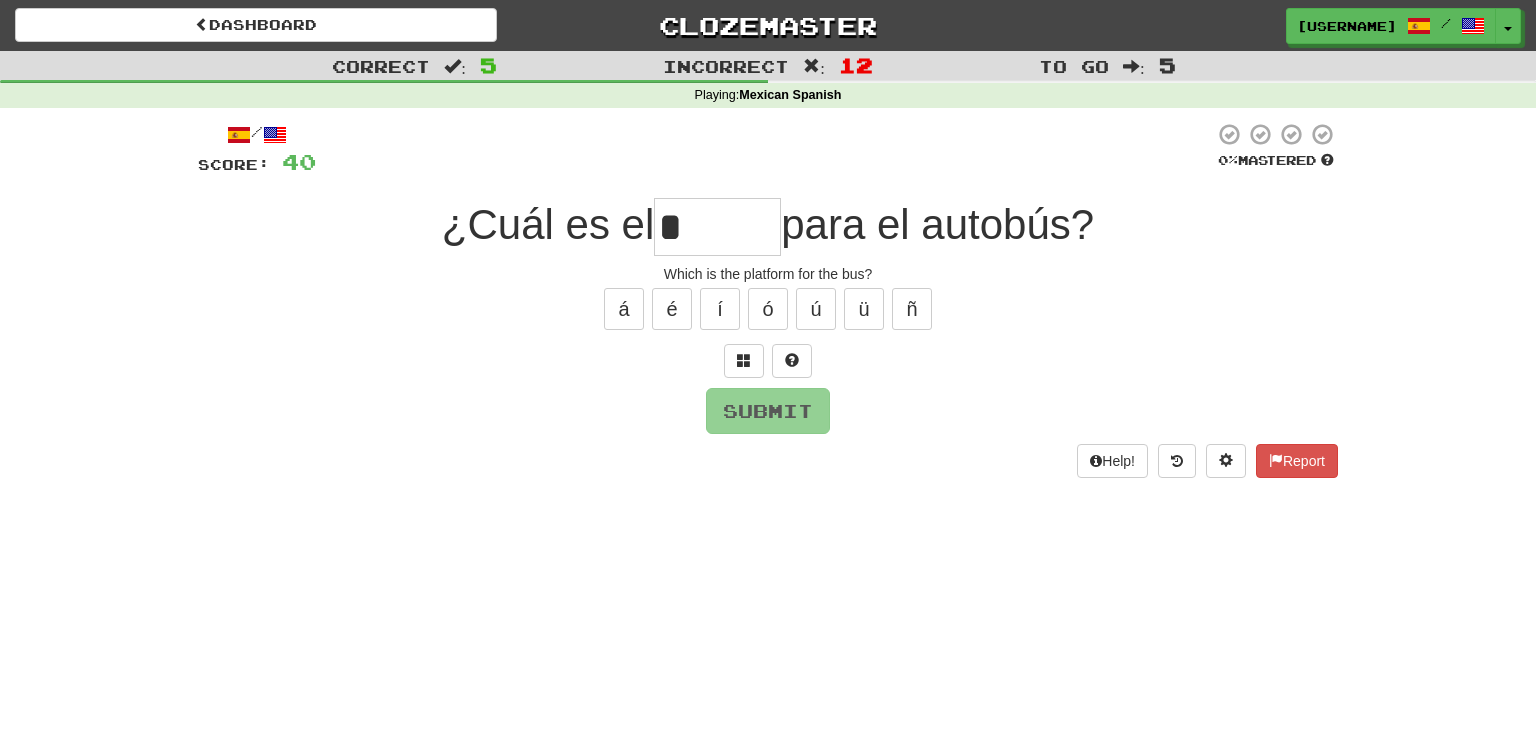 type on "*****" 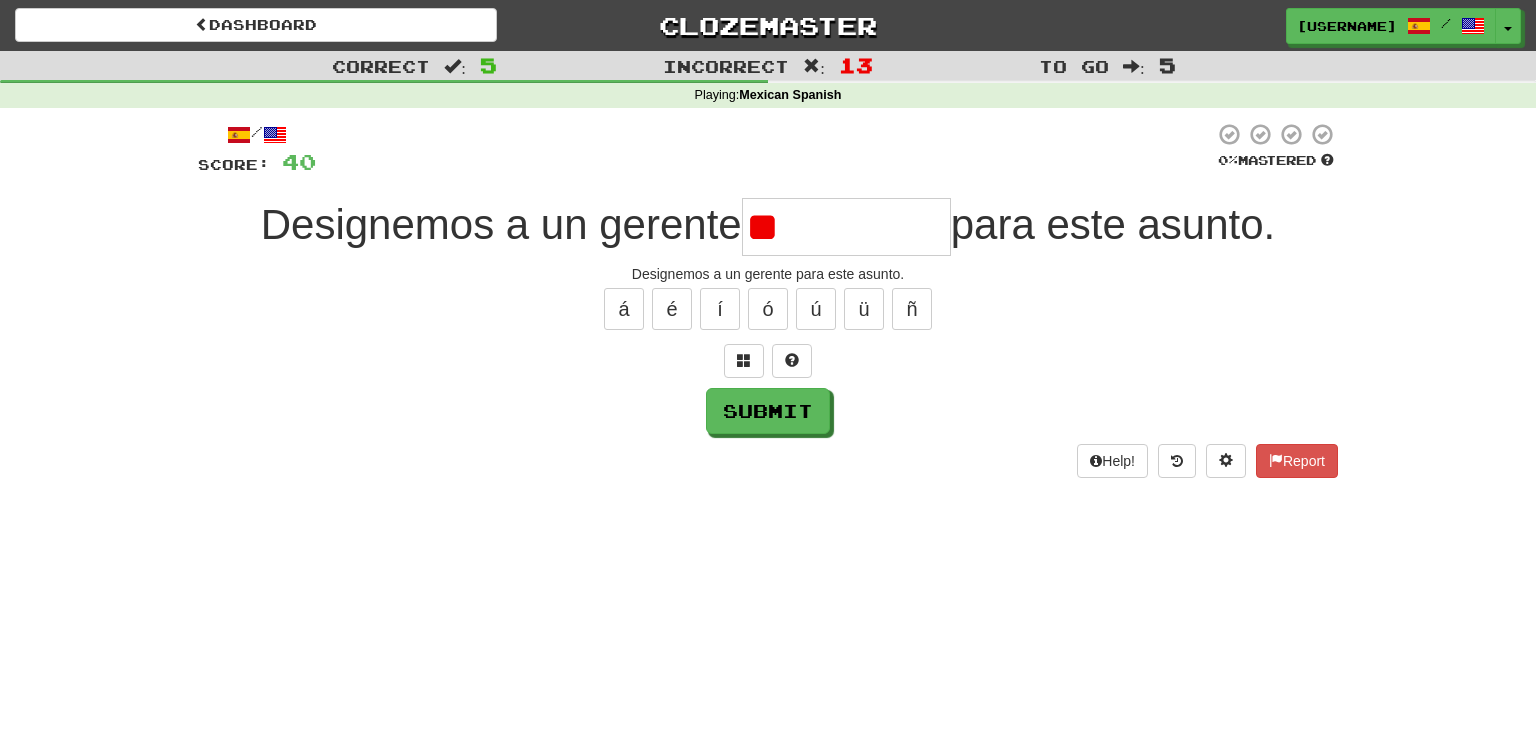 type on "***" 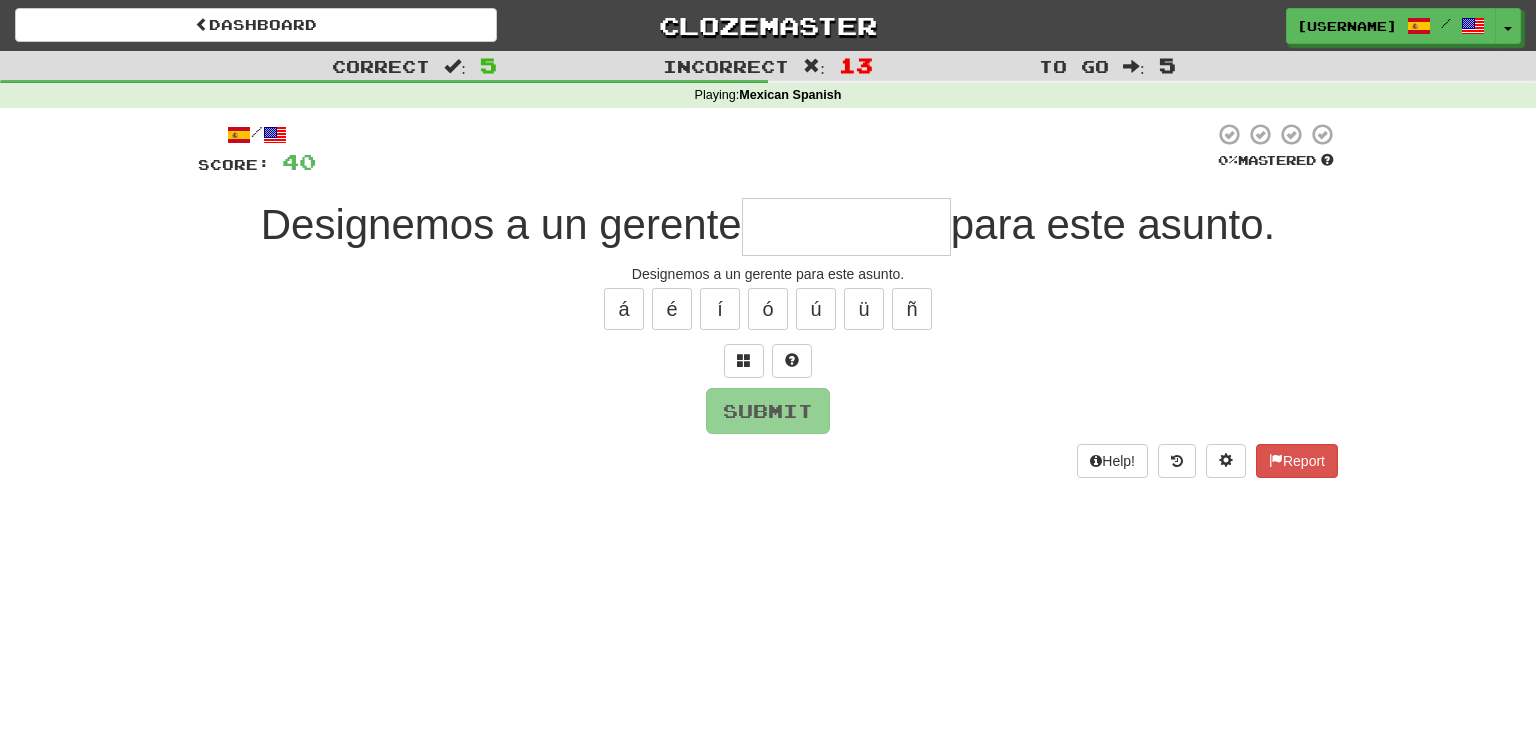 type on "*" 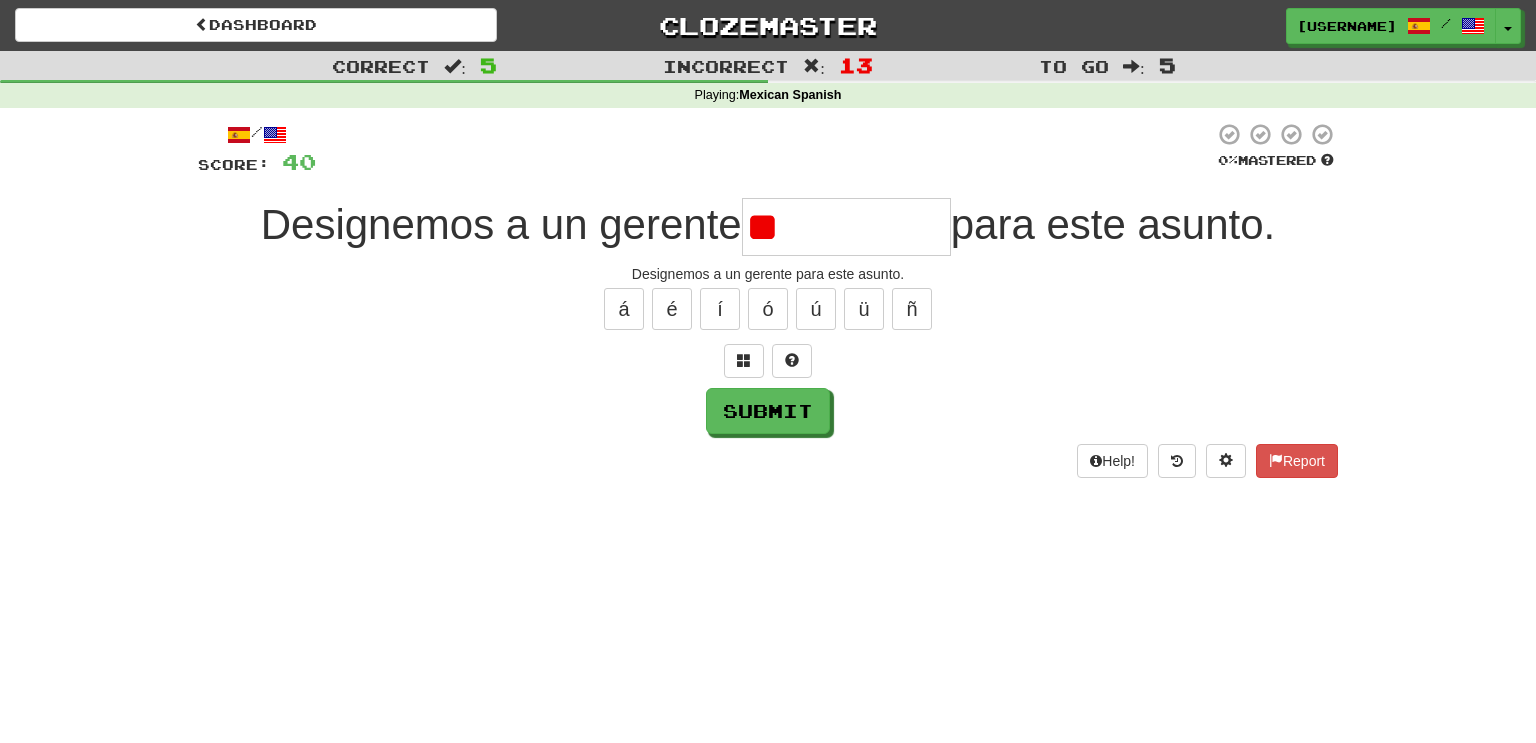type on "*" 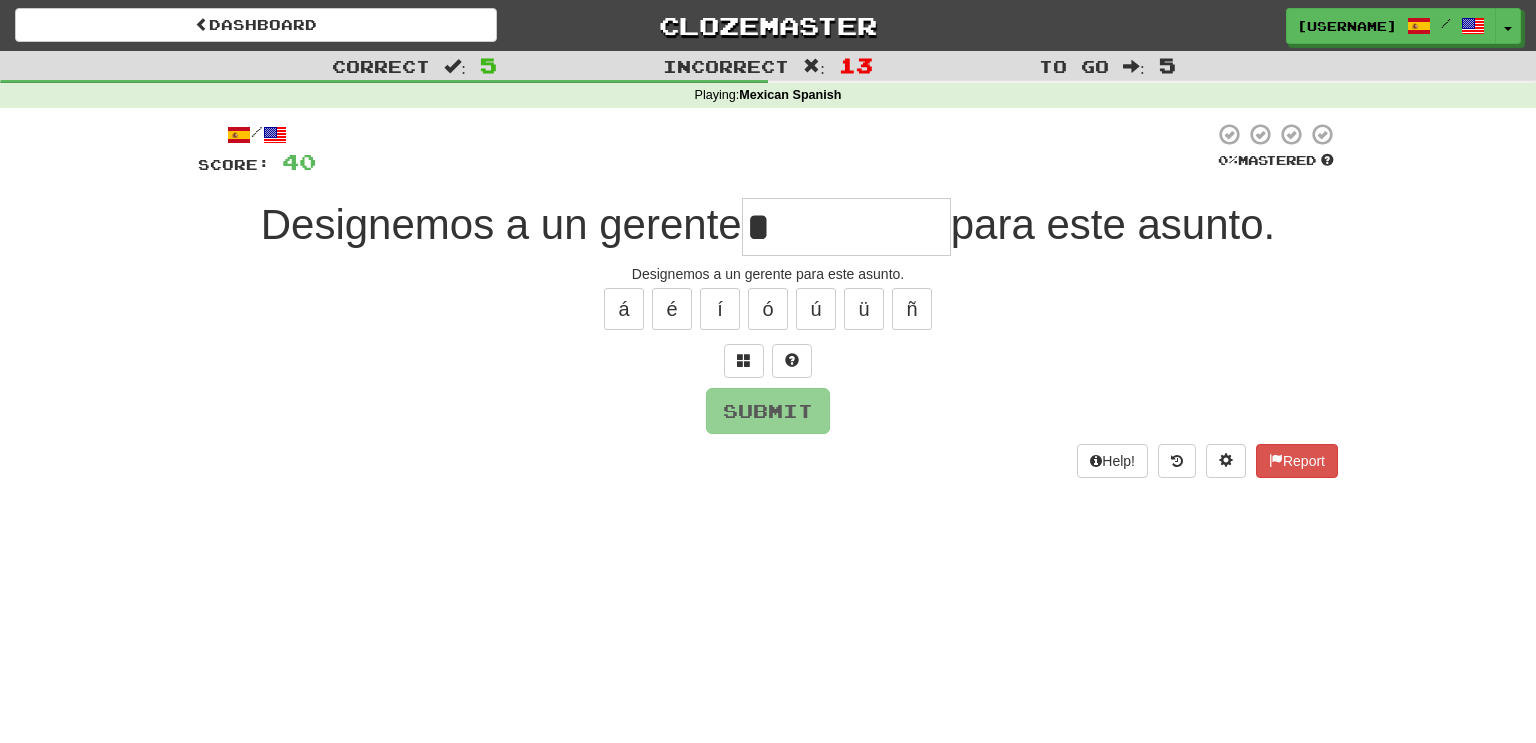 type on "**" 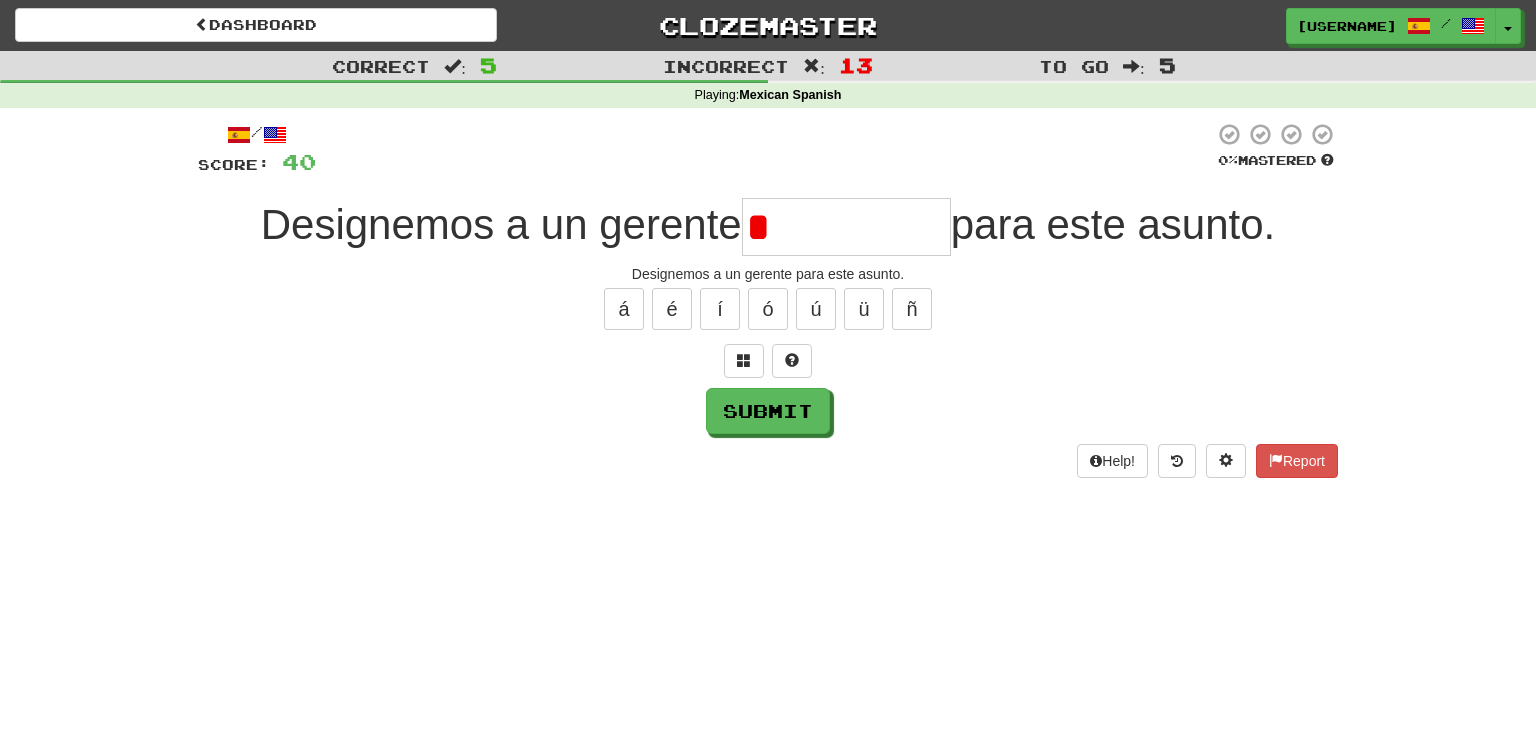 type on "*********" 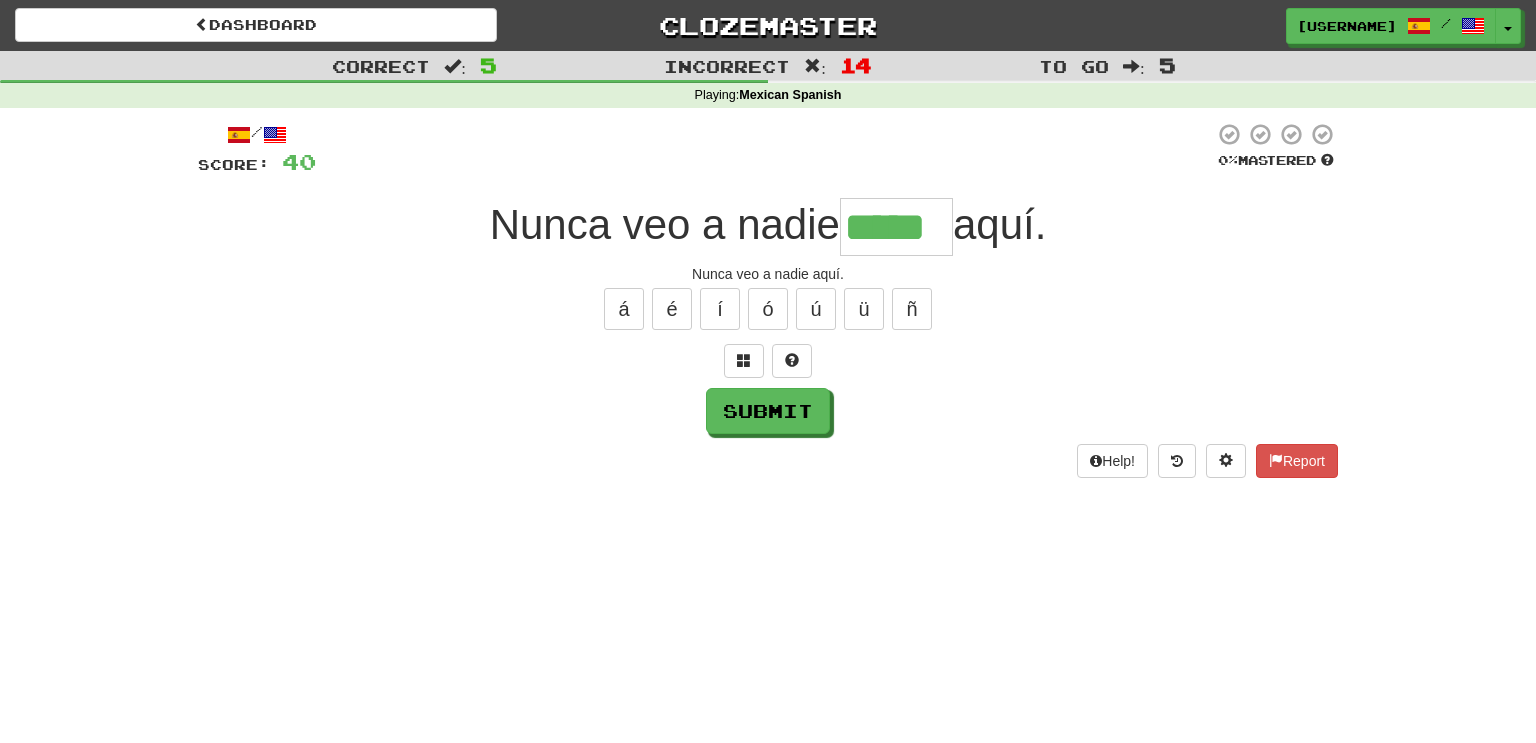 type on "*****" 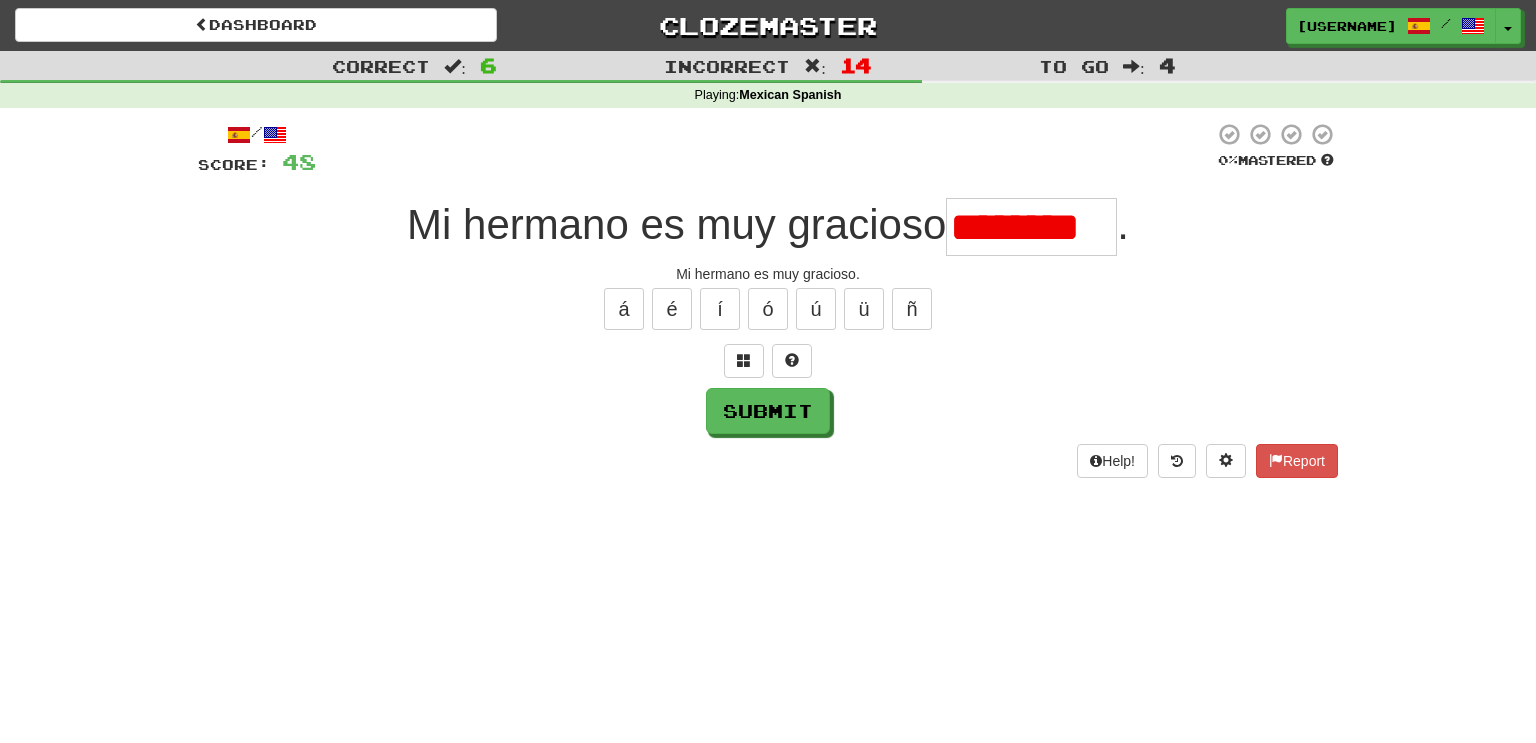 scroll, scrollTop: 0, scrollLeft: 0, axis: both 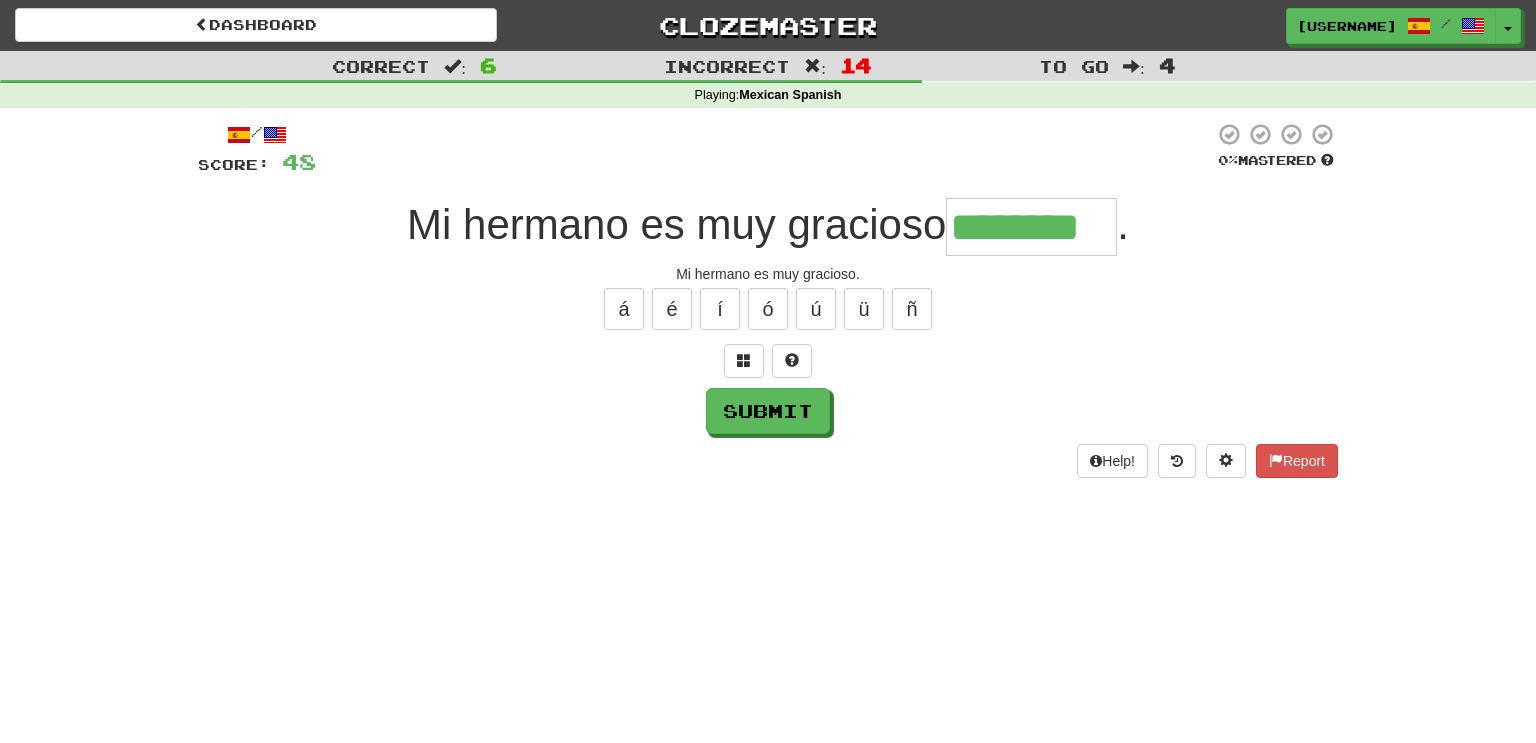 type on "********" 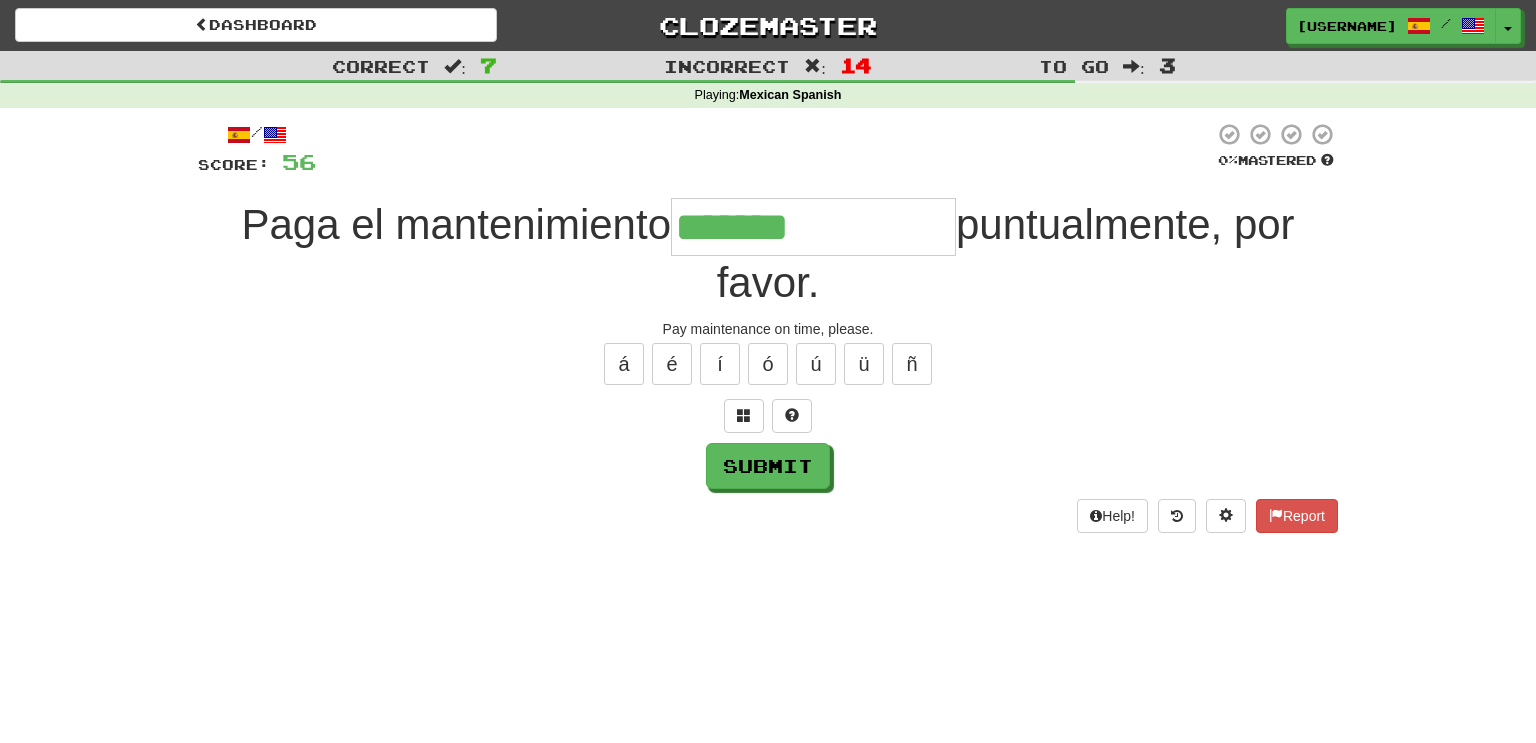 type on "**********" 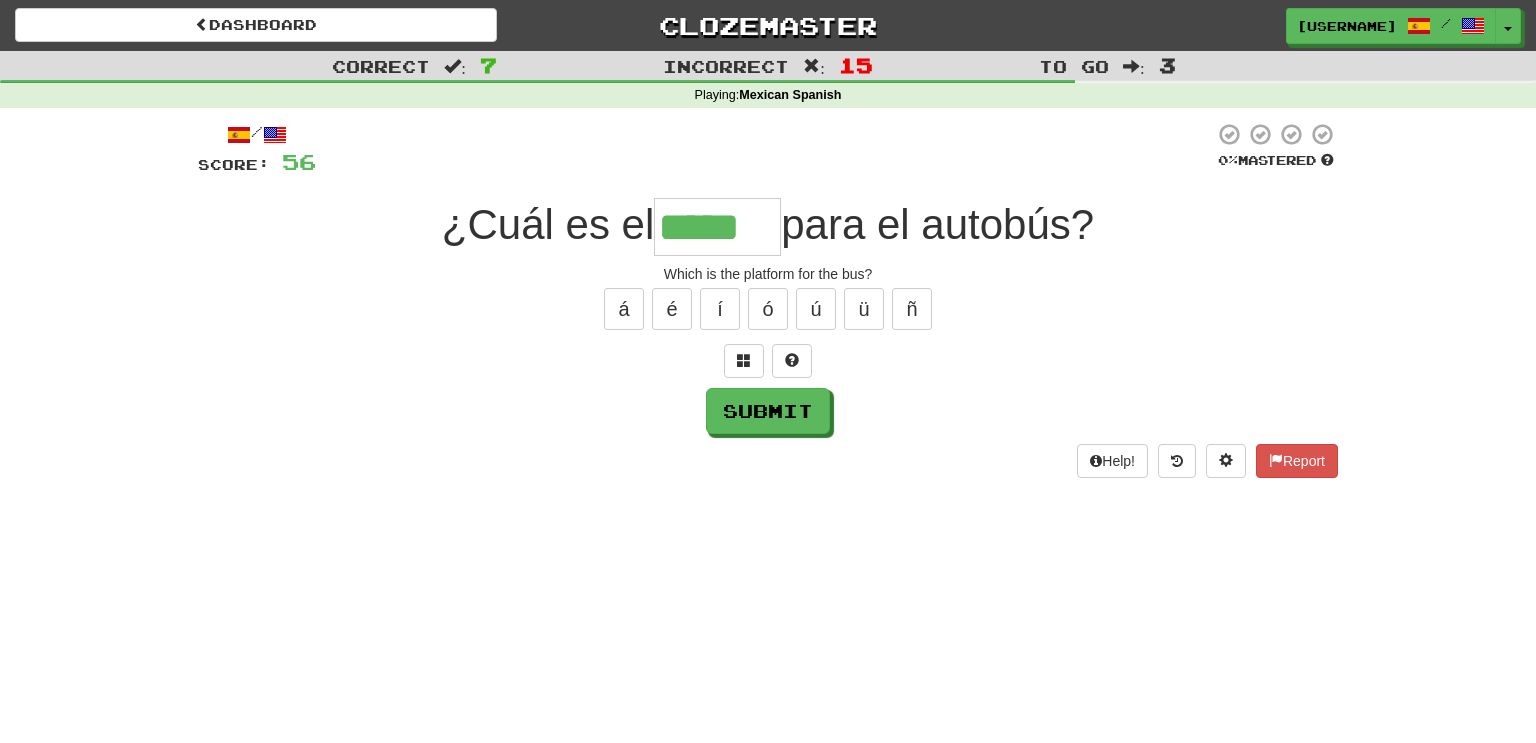 type on "*****" 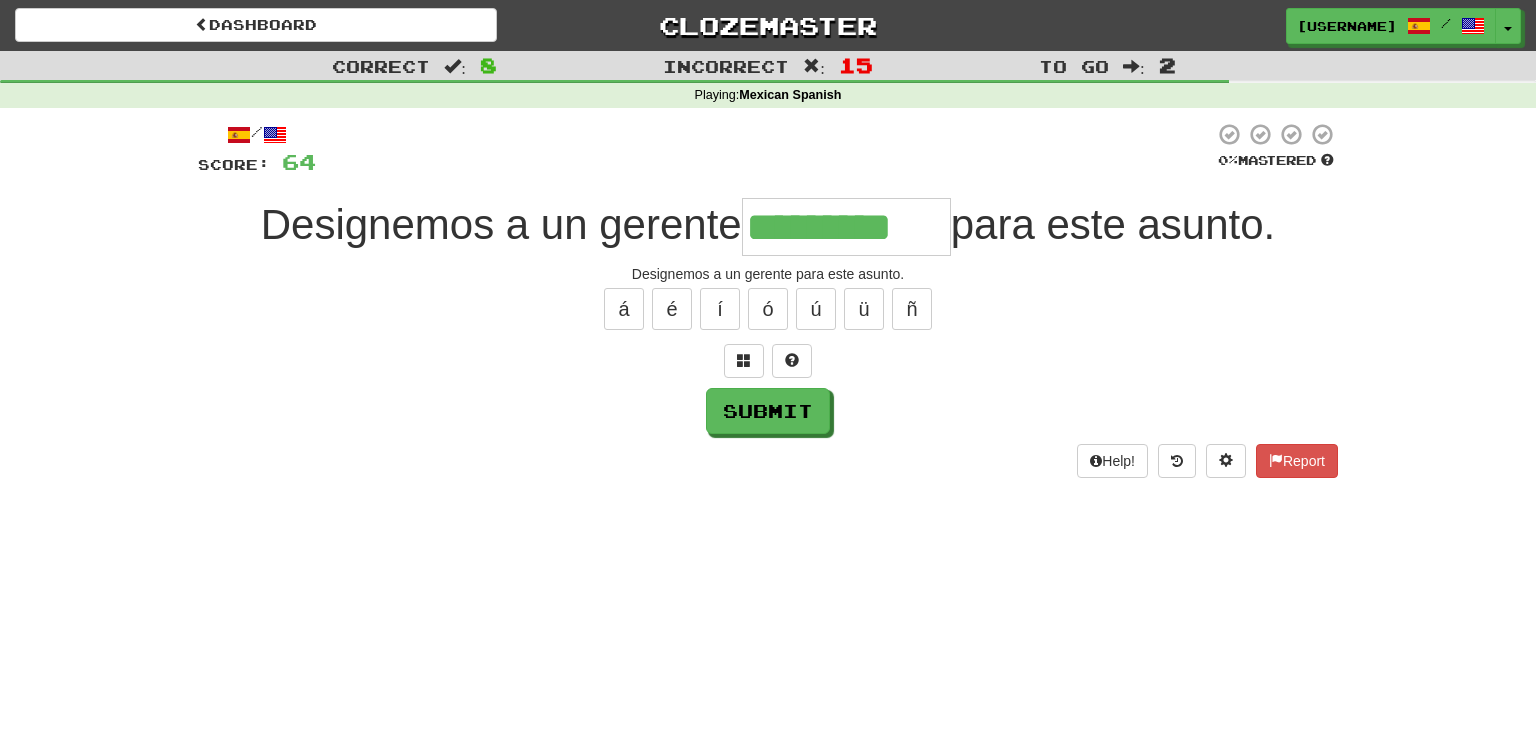 type on "*********" 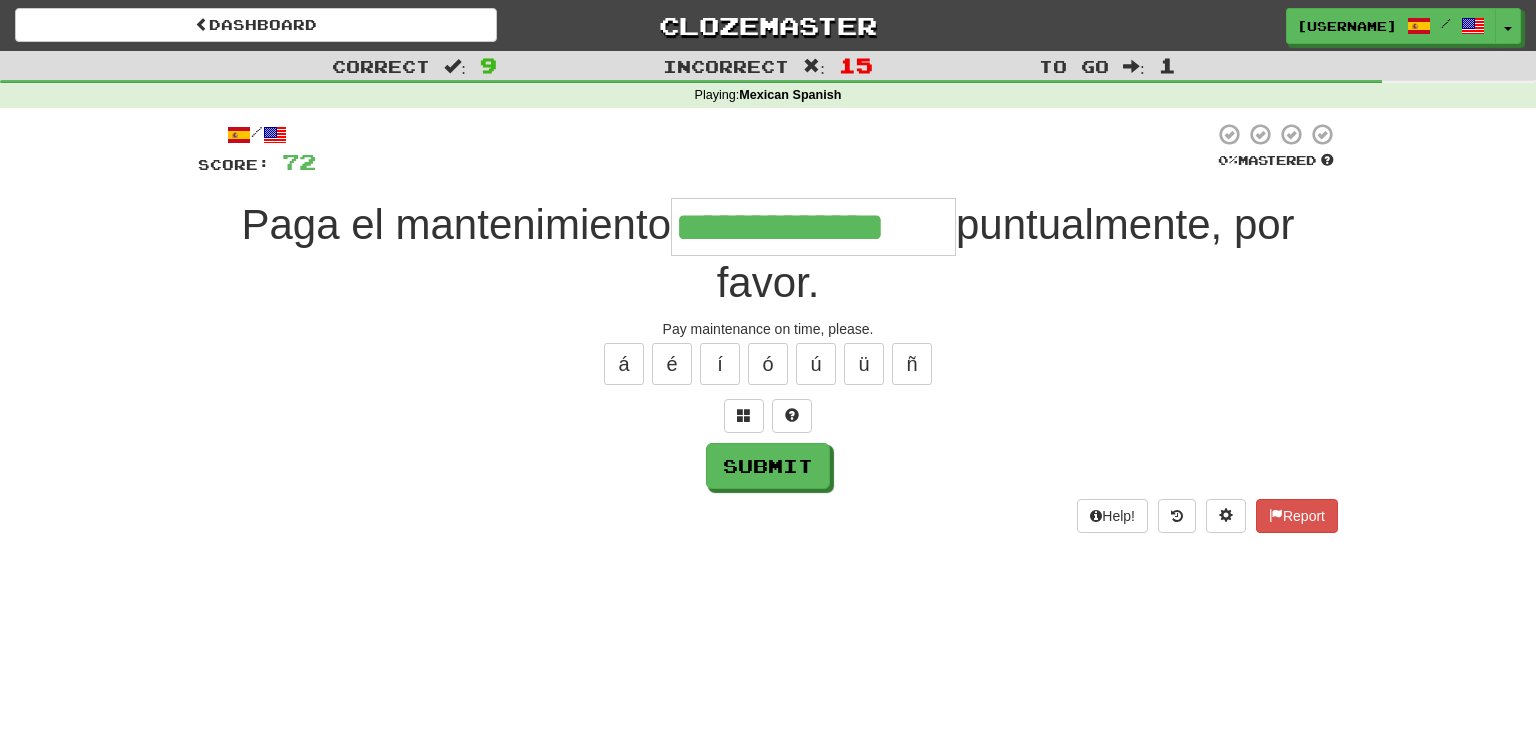 type on "**********" 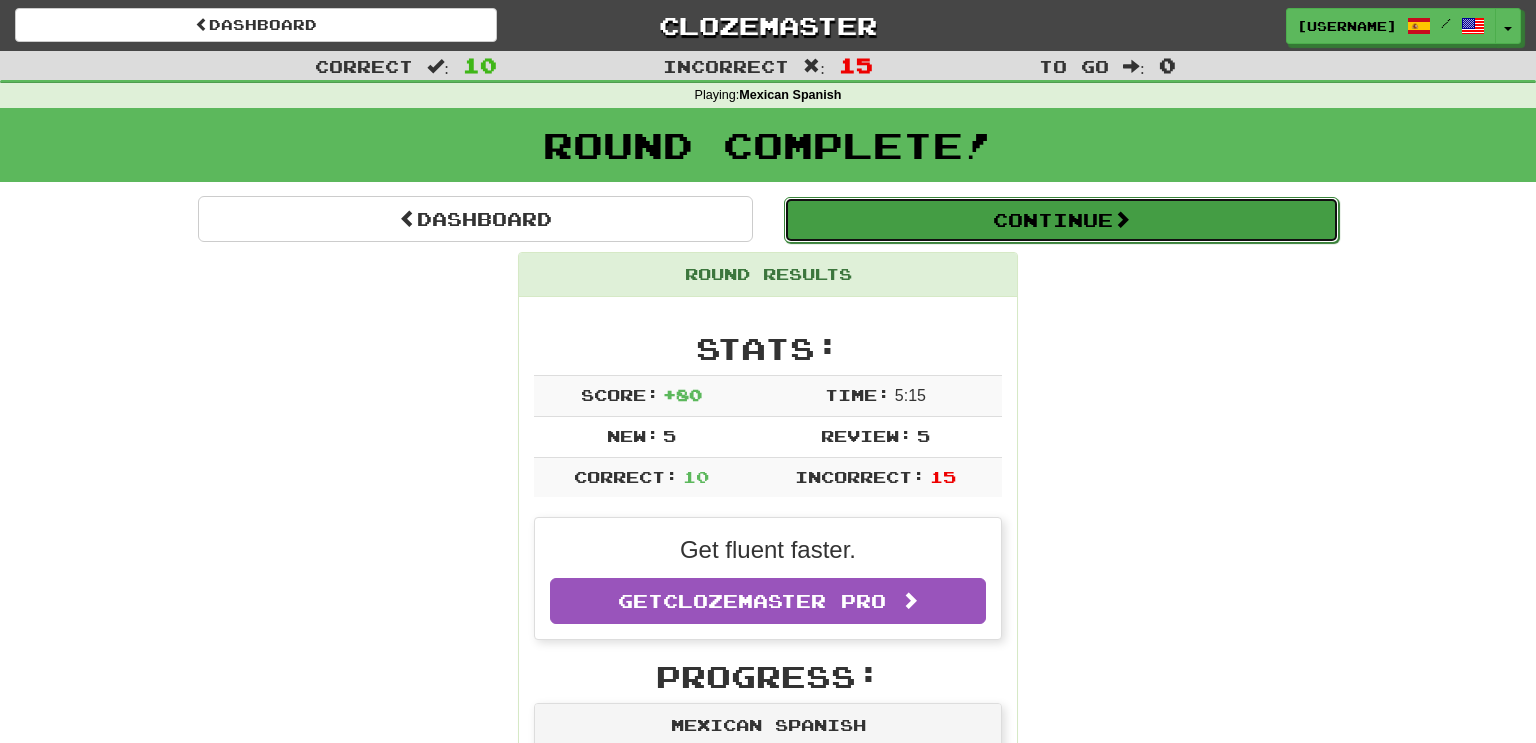 click on "Continue" at bounding box center (1061, 220) 